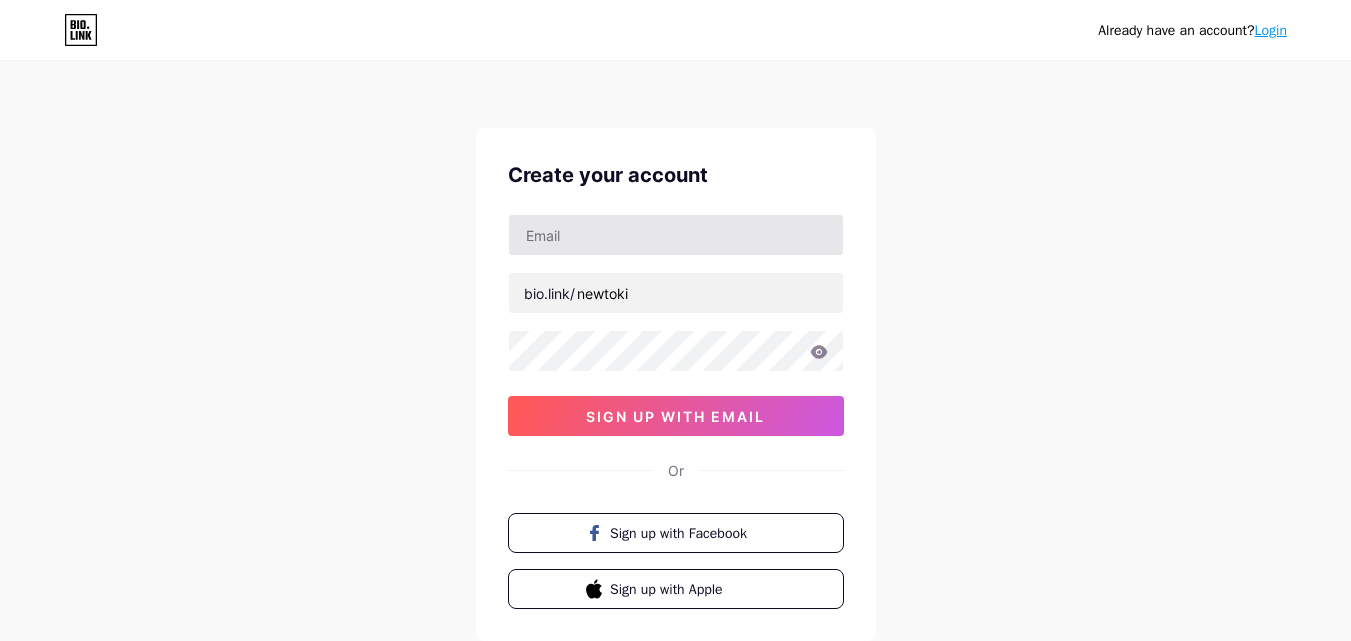 scroll, scrollTop: 0, scrollLeft: 0, axis: both 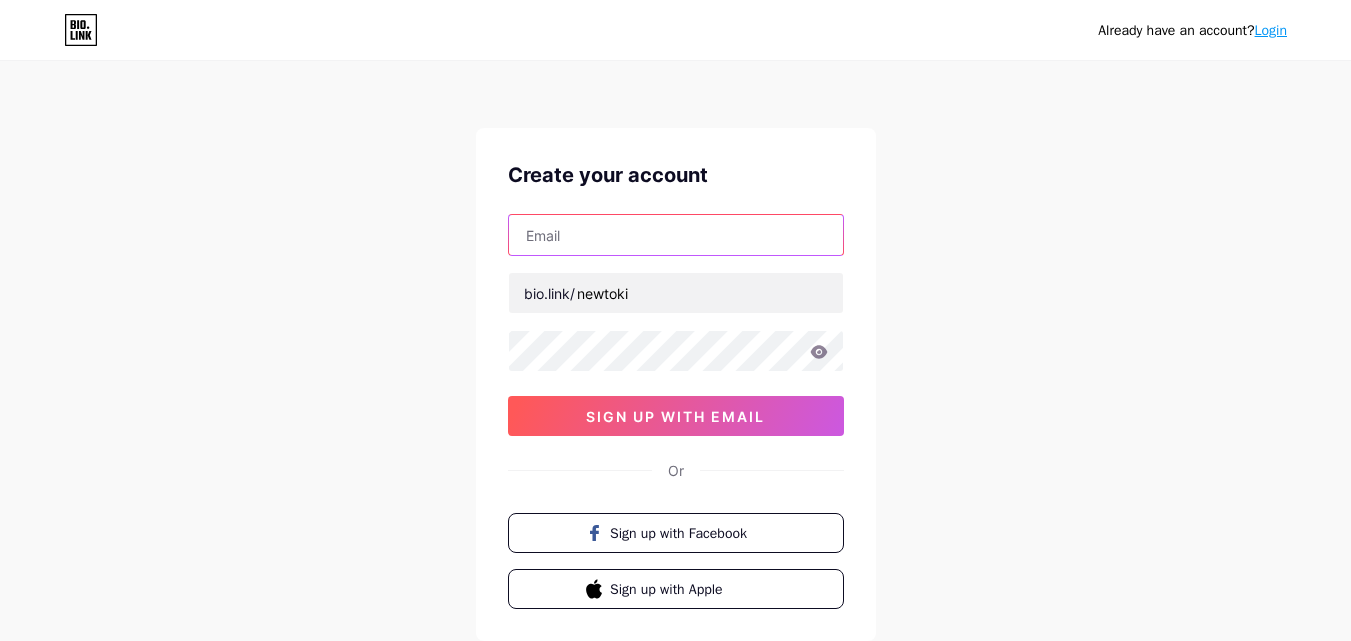 click at bounding box center [676, 235] 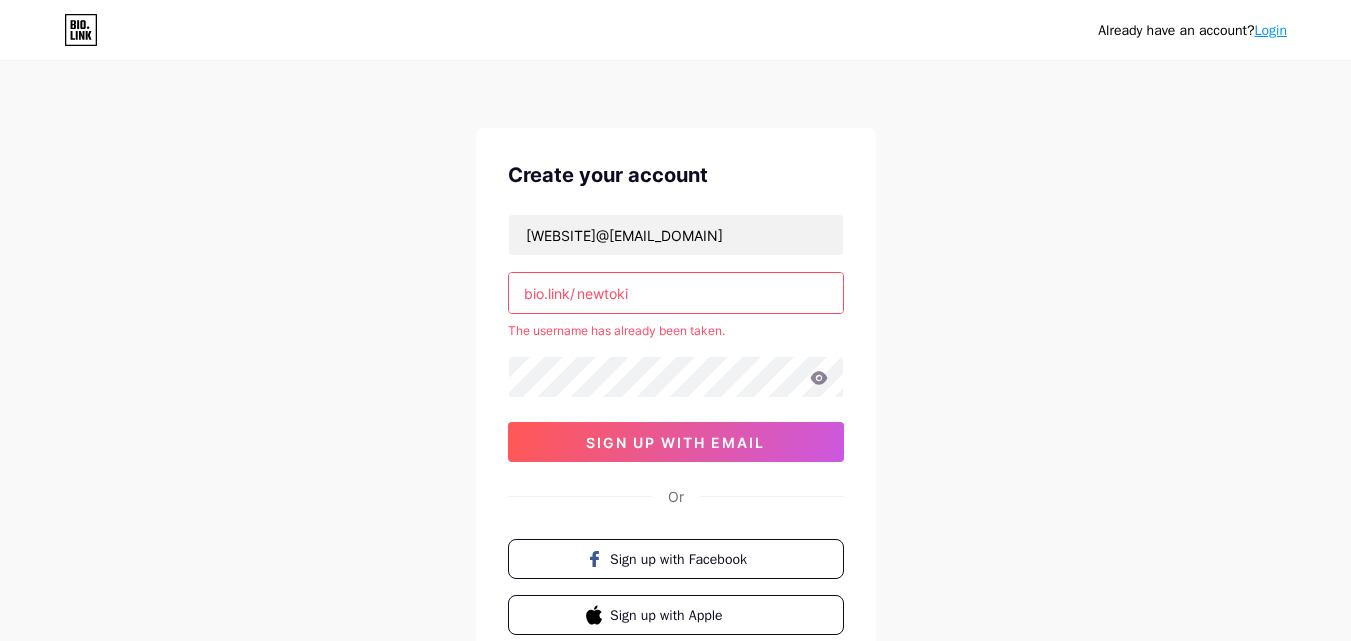 click on "newtoki" at bounding box center [676, 293] 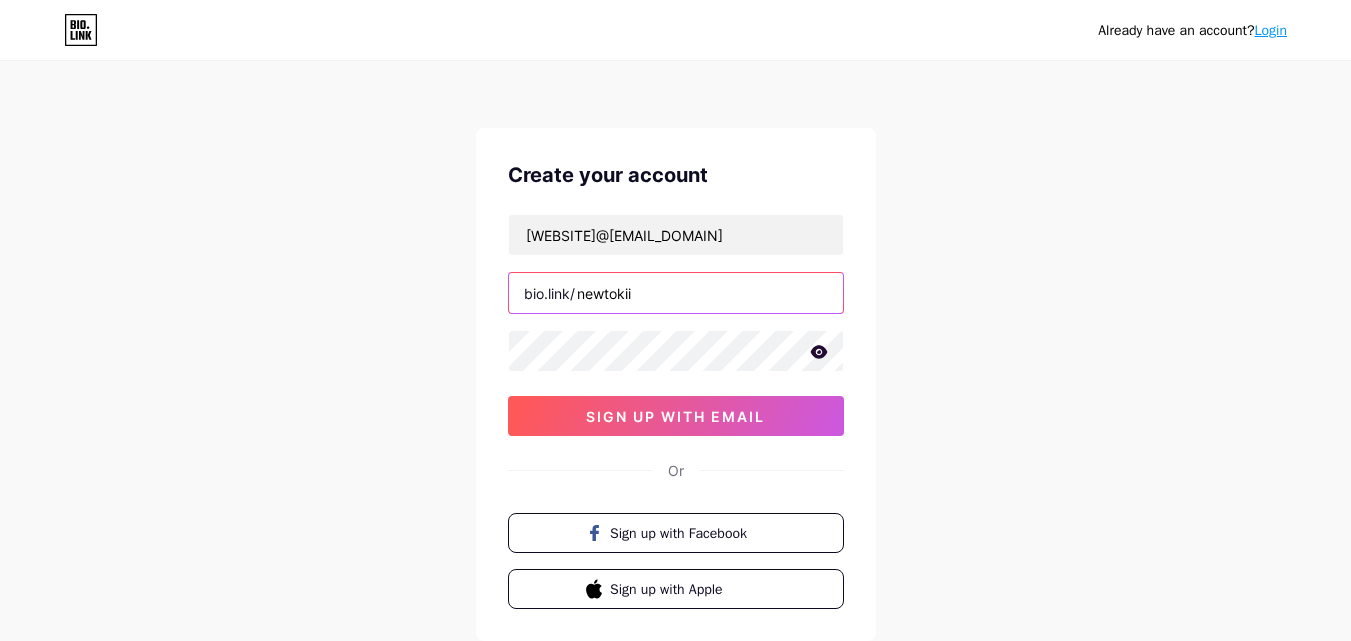 type on "newtokii" 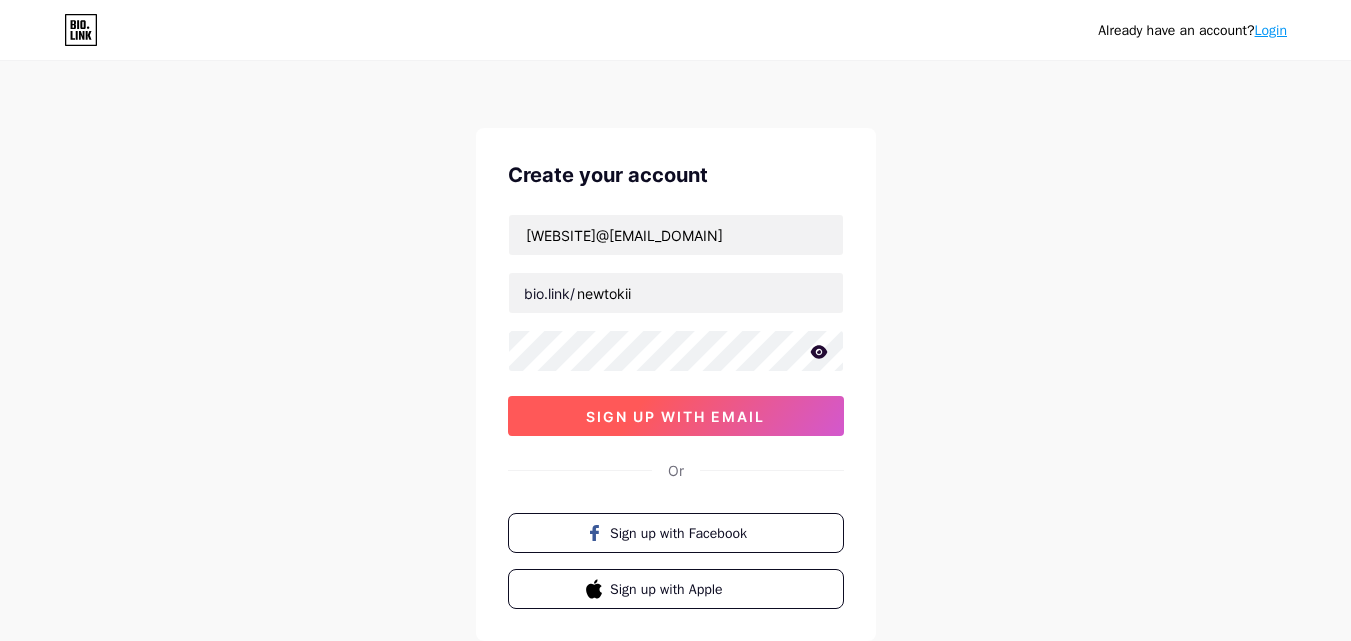 drag, startPoint x: 896, startPoint y: 400, endPoint x: 833, endPoint y: 399, distance: 63.007935 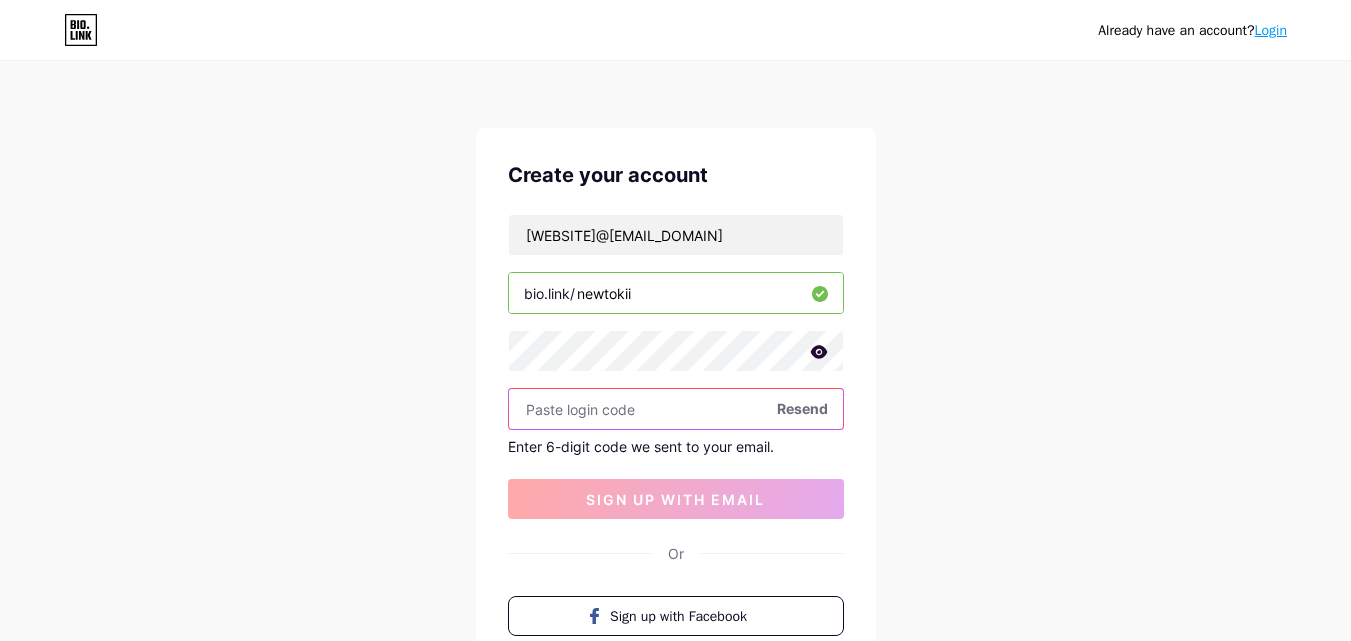 paste on "412960" 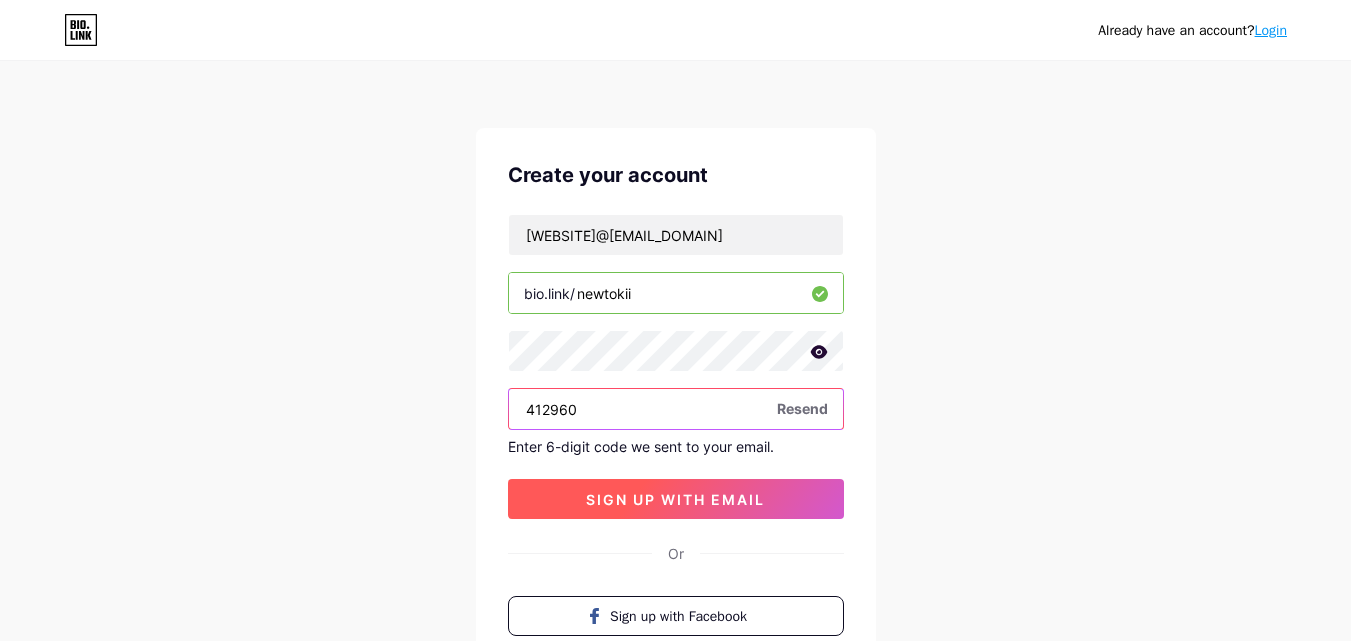 type on "412960" 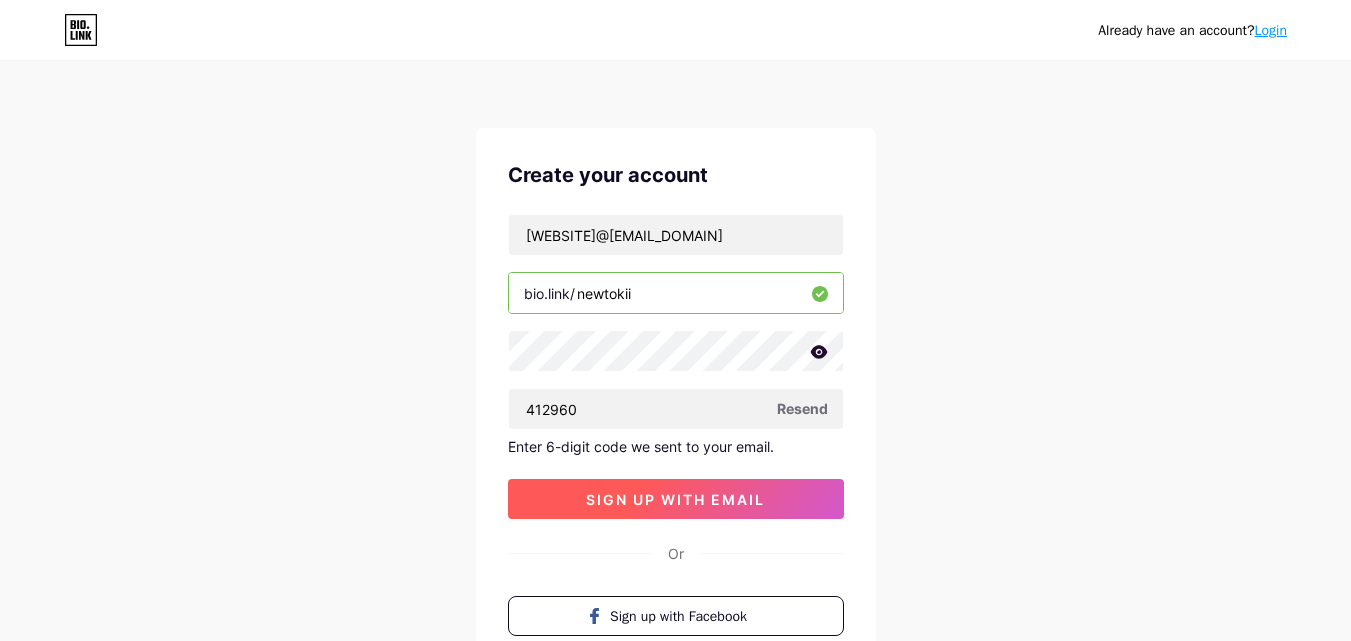 click on "sign up with email" at bounding box center (675, 499) 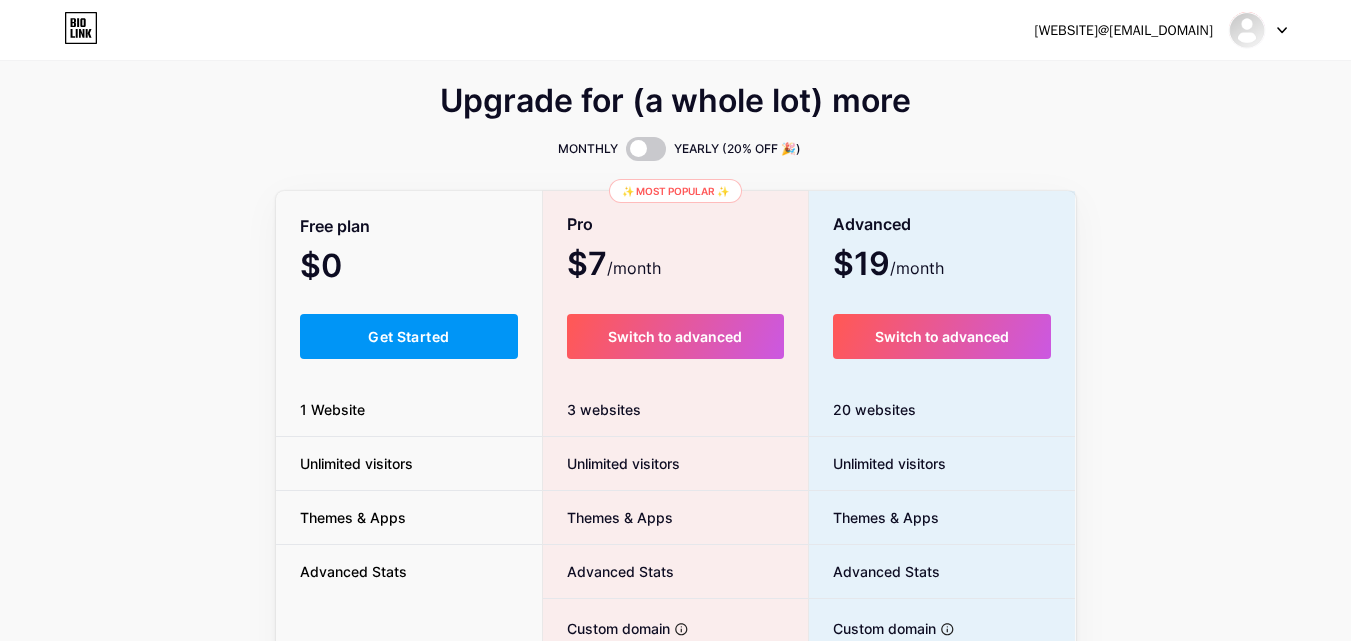 scroll, scrollTop: 0, scrollLeft: 0, axis: both 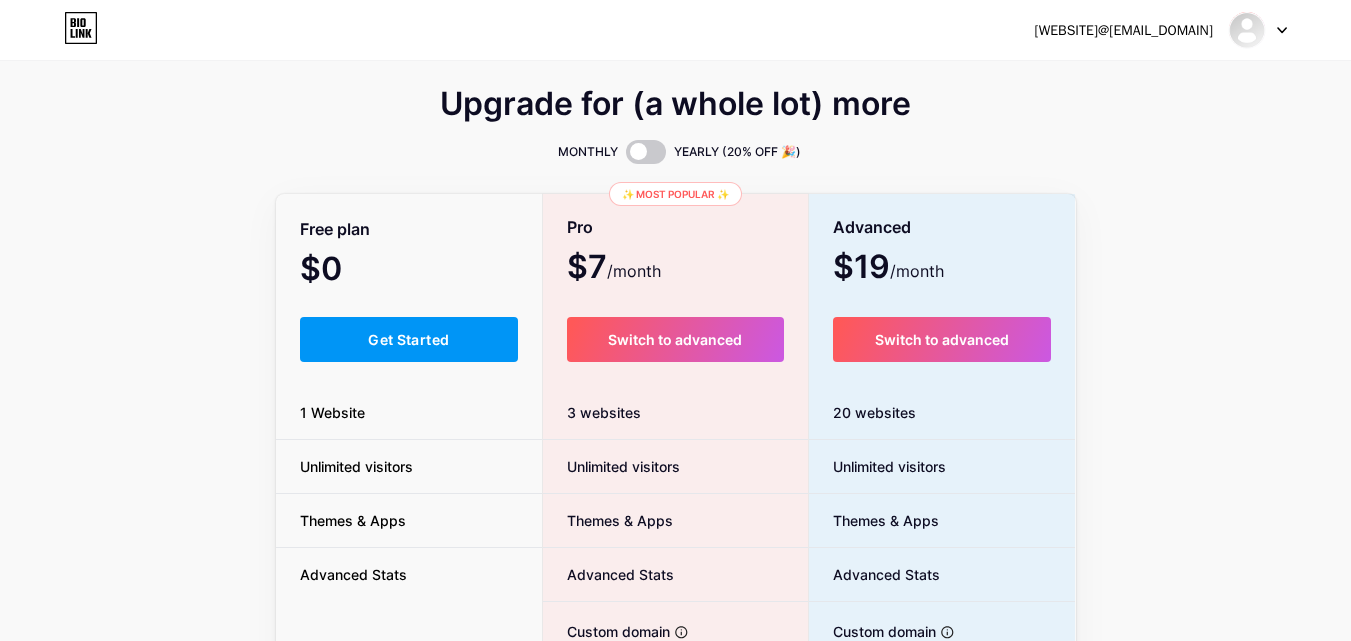 click on "Upgrade for (a whole lot) more
MONTHLY
YEARLY (20% OFF 🎉)
Free plan   $0   /month   Get Started     1 Website Unlimited visitors Themes & Apps Advanced Stats   ✨ Most popular ✨   Pro   $7   /month     Switch to advanced      3 websites
Unlimited visitors     Themes & Apps     Advanced Stats     Custom domain        Host it on your own personal domain    Build email list        Collect emails of your visitors and send them email updates    Publish blog posts        Start a blog in seconds, powered by a powerful editor    Verified badge        Add authenticity by showing a blue checkmark    Remove Bio Link branding        Remove all credits and make it fully white-label      Advanced   $19   /month     Switch to advanced      20 websites
Unlimited visitors     Themes & Apps     Advanced Stats     Custom domain        Host it on your own personal domain    Build email list         Publish blog posts         Verified badge" at bounding box center [675, 497] 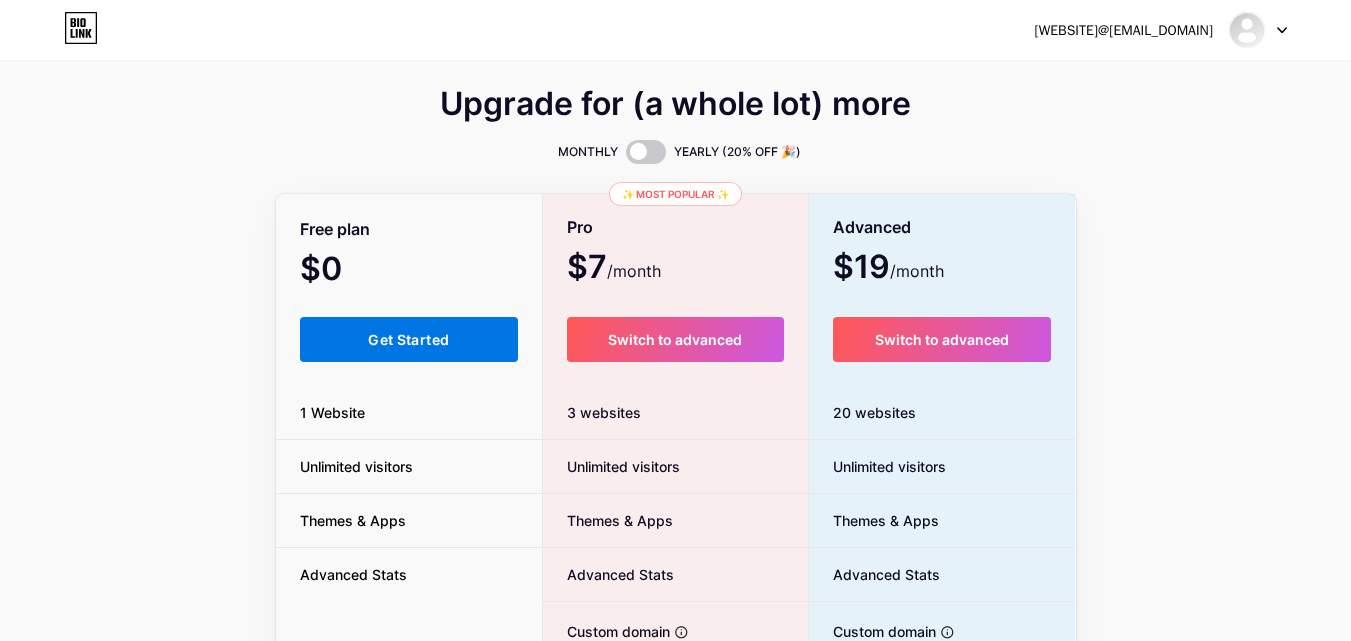 click on "Get Started" at bounding box center (409, 339) 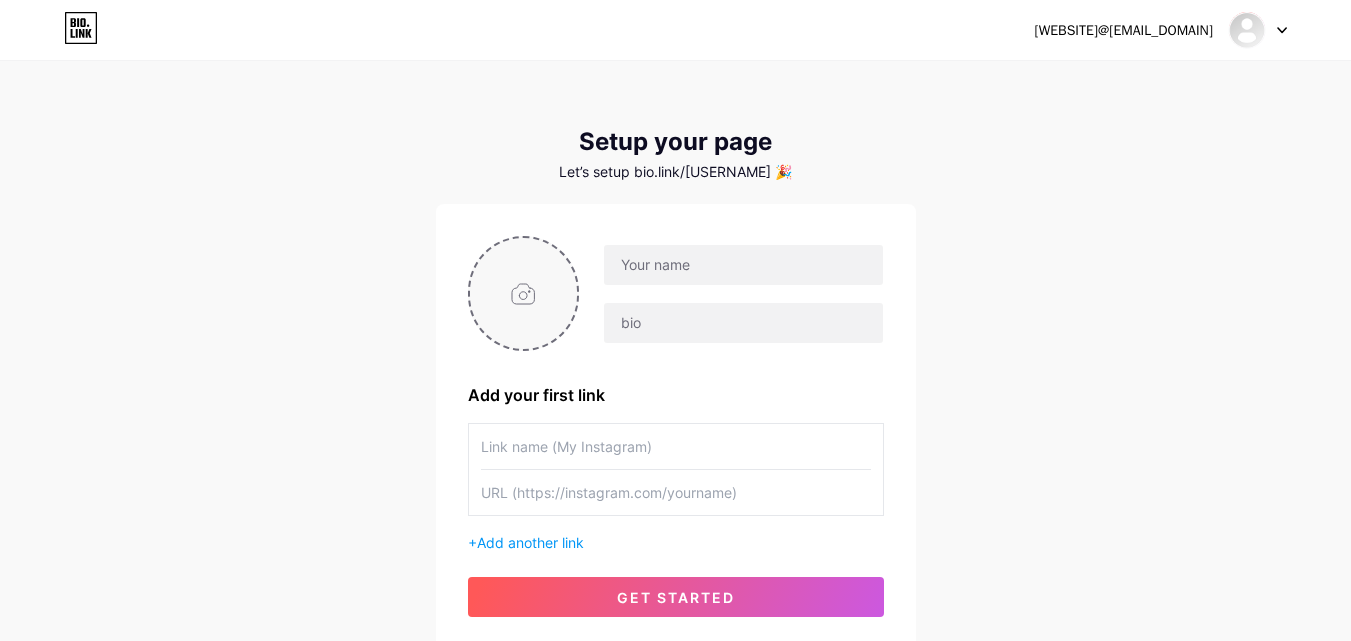 click at bounding box center (524, 293) 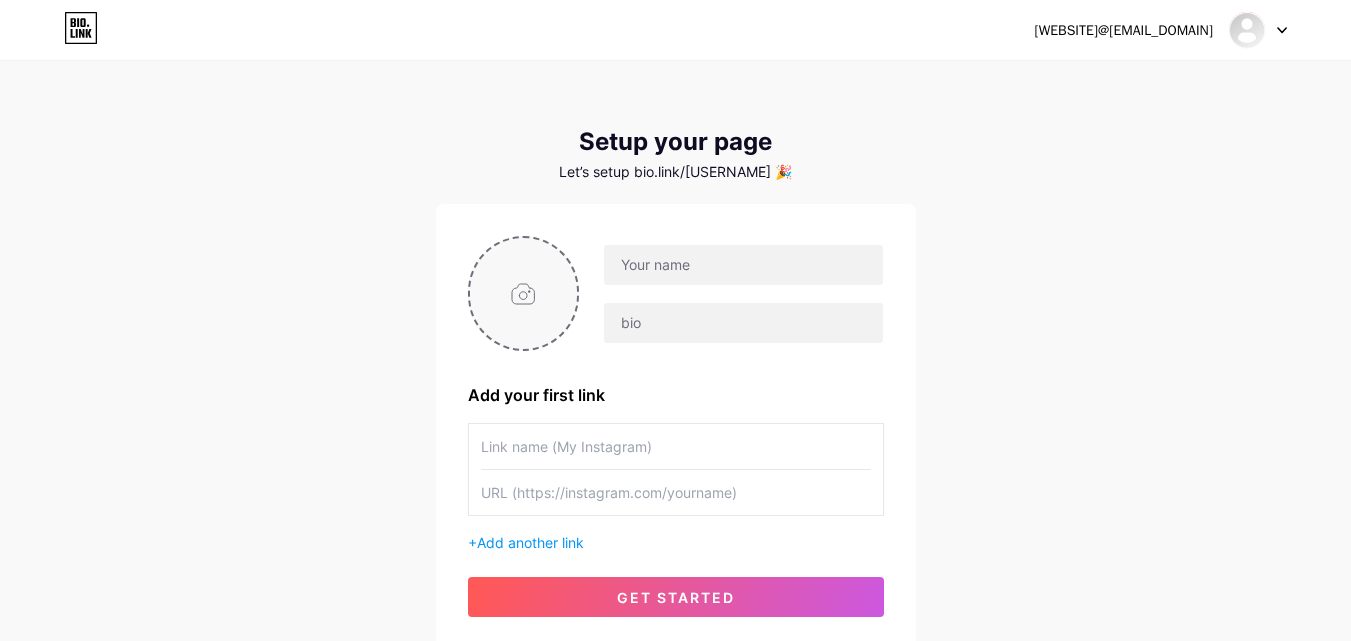 type on "C:\fakepath\newtokiicon.png" 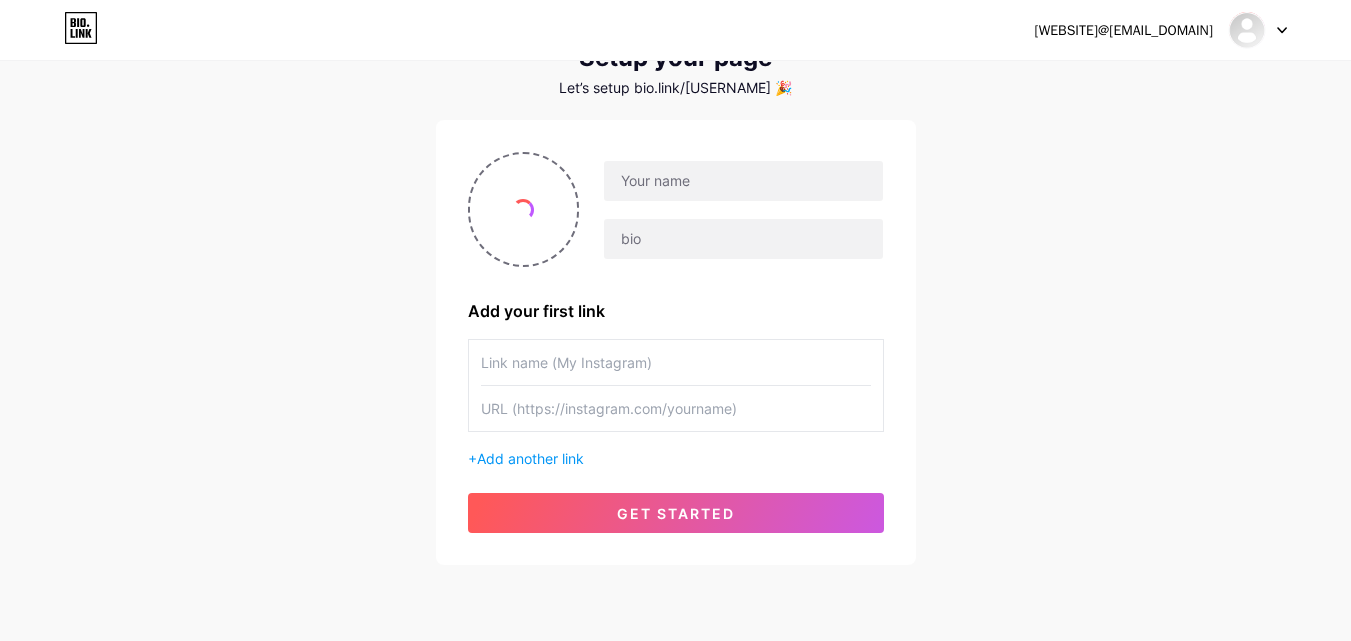 scroll, scrollTop: 152, scrollLeft: 0, axis: vertical 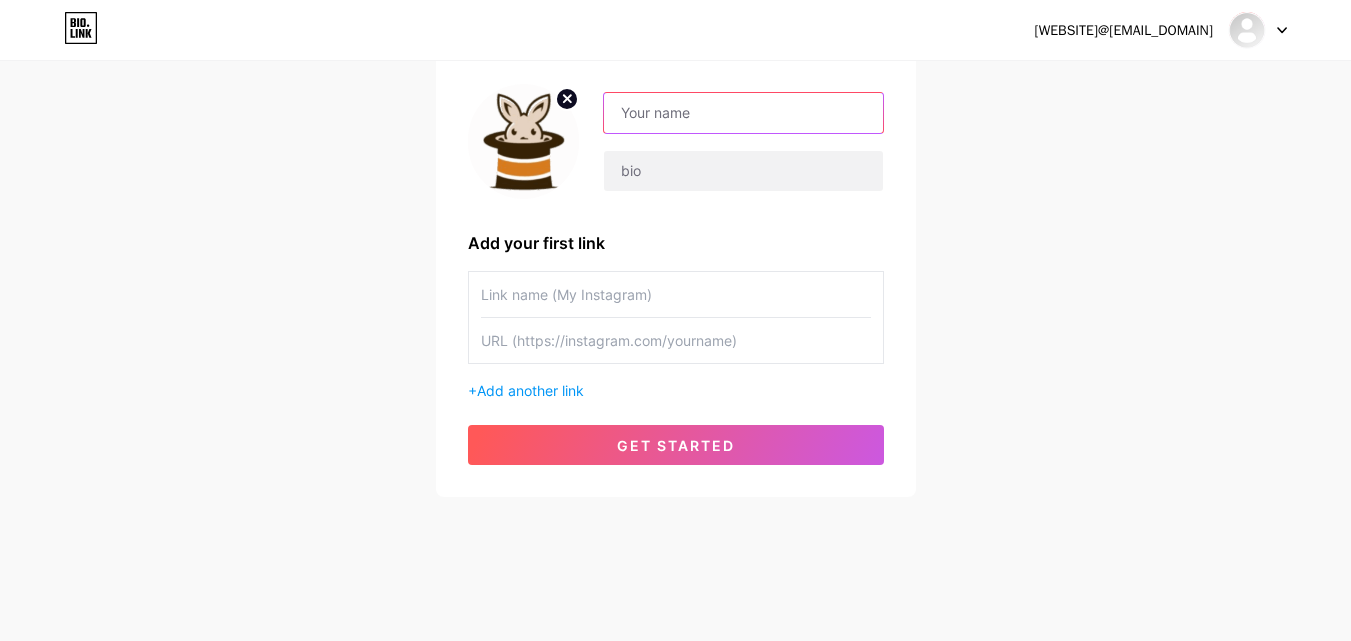 click at bounding box center [743, 113] 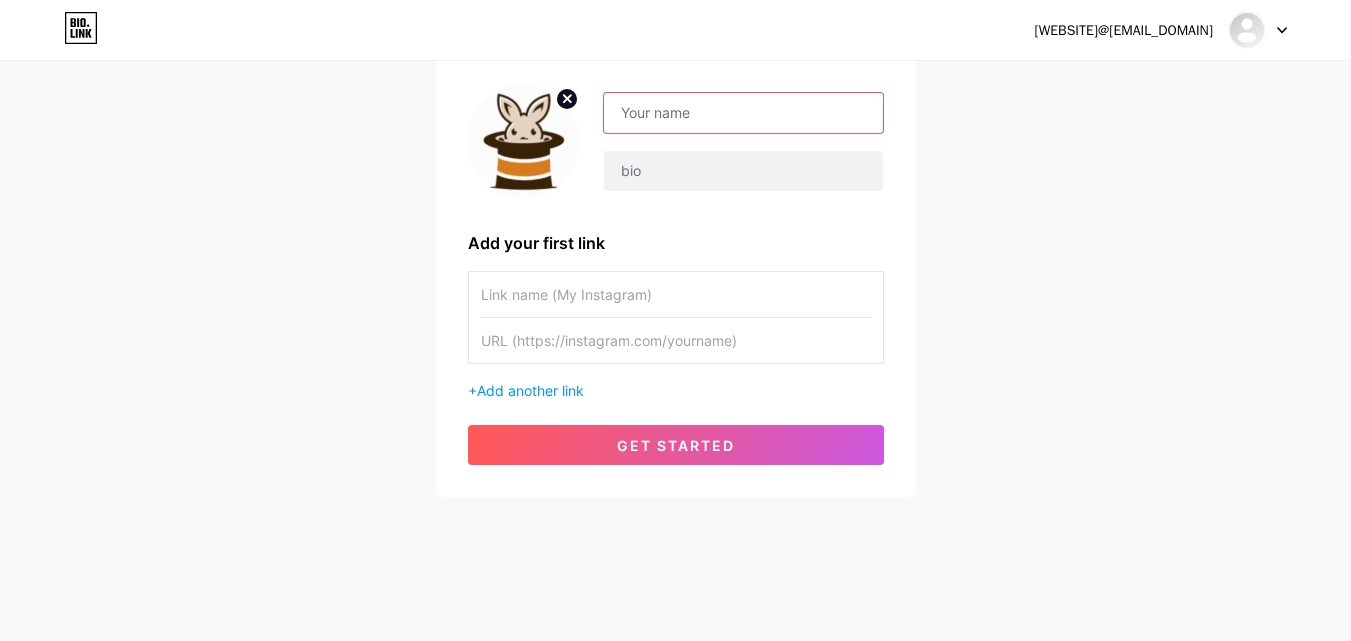 paste on "newtoki" 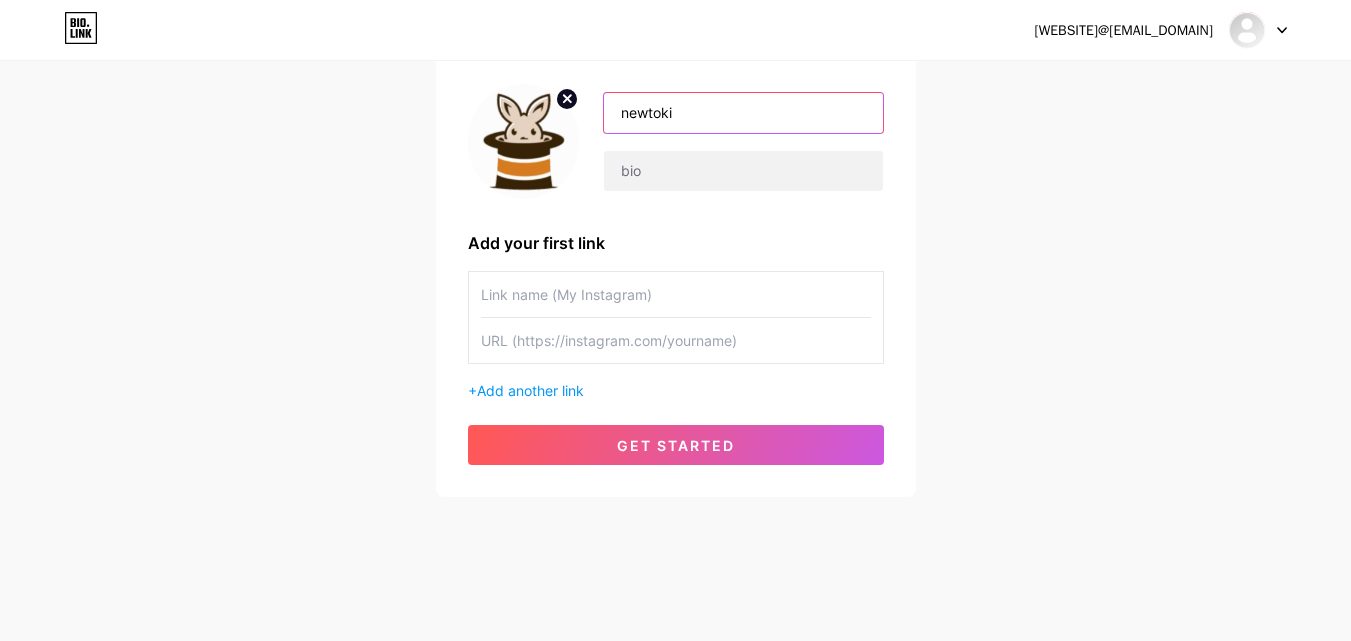 paste 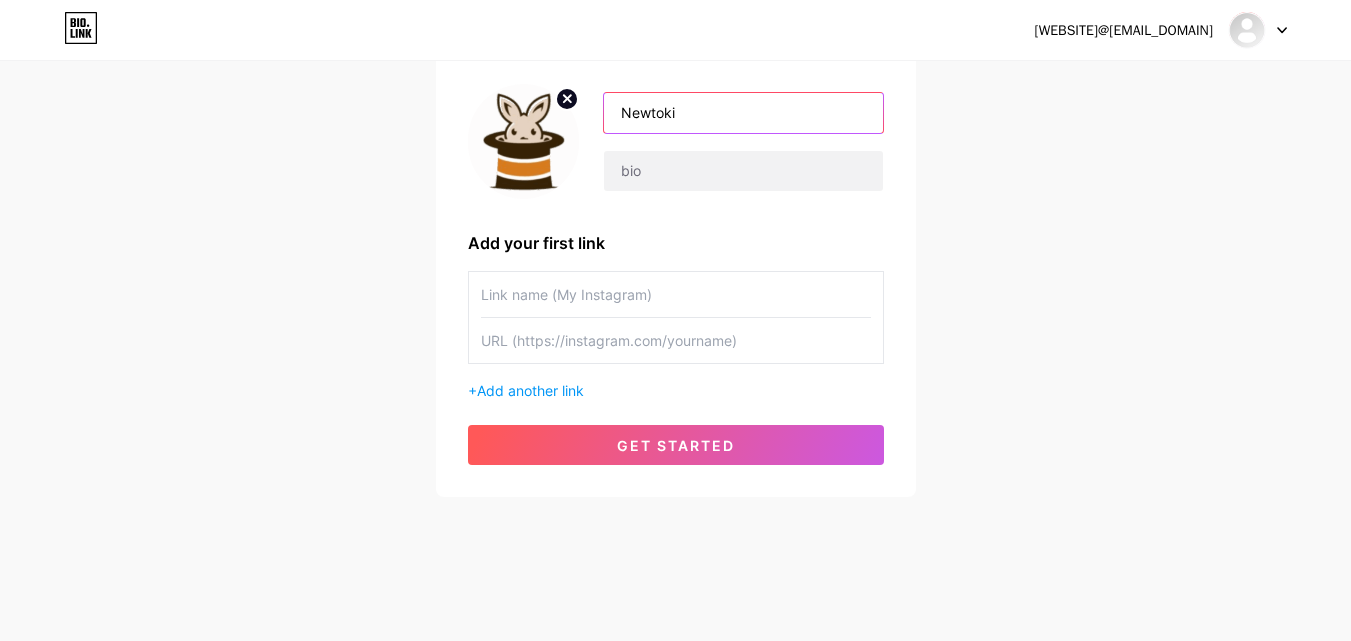 type on "Newtoki" 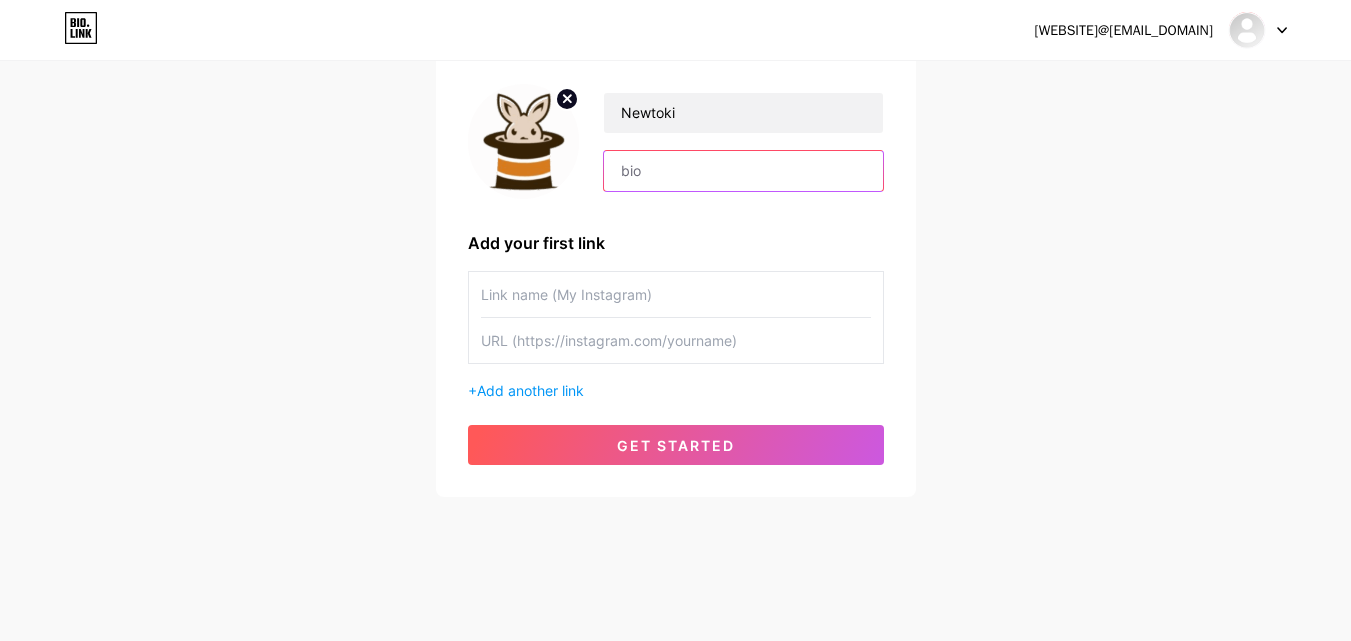 click at bounding box center [743, 171] 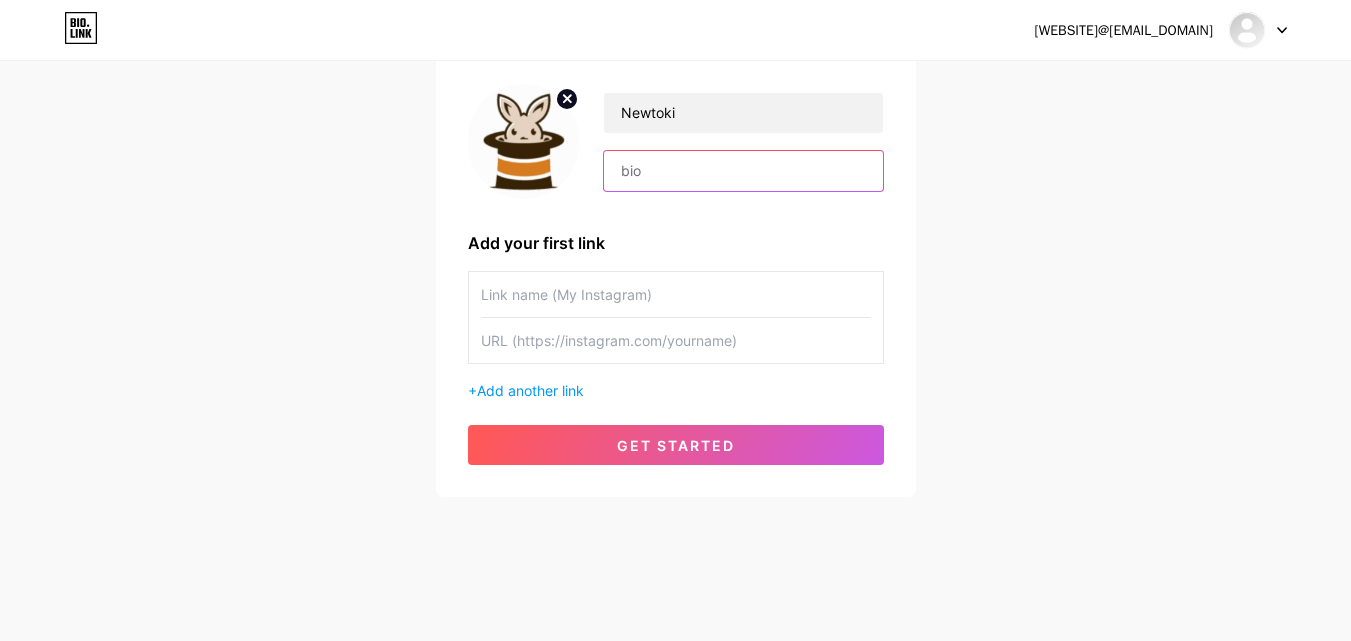 paste on "뉴토끼 공식 페이스북 페이지! 한국/일본 웹툰과 만화를 무료로 즐기세요. 최신 업데이트는 지금 [WEBSITE]에서 확인하세요!" 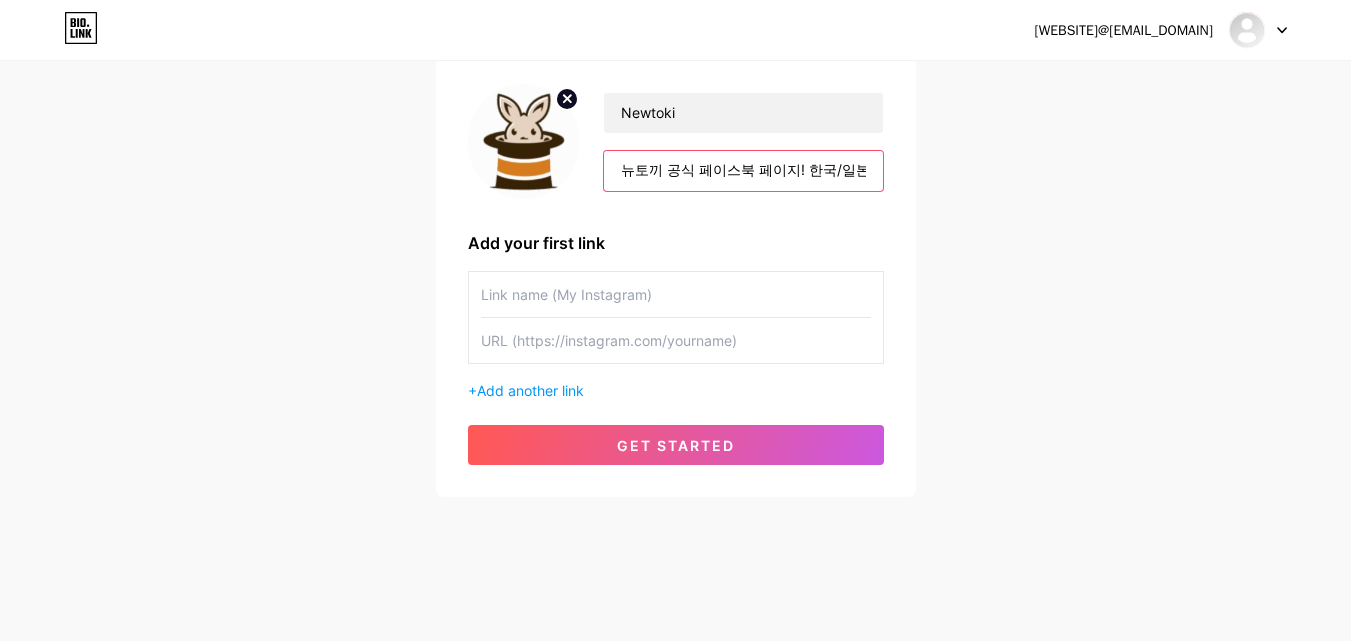 scroll, scrollTop: 0, scrollLeft: 558, axis: horizontal 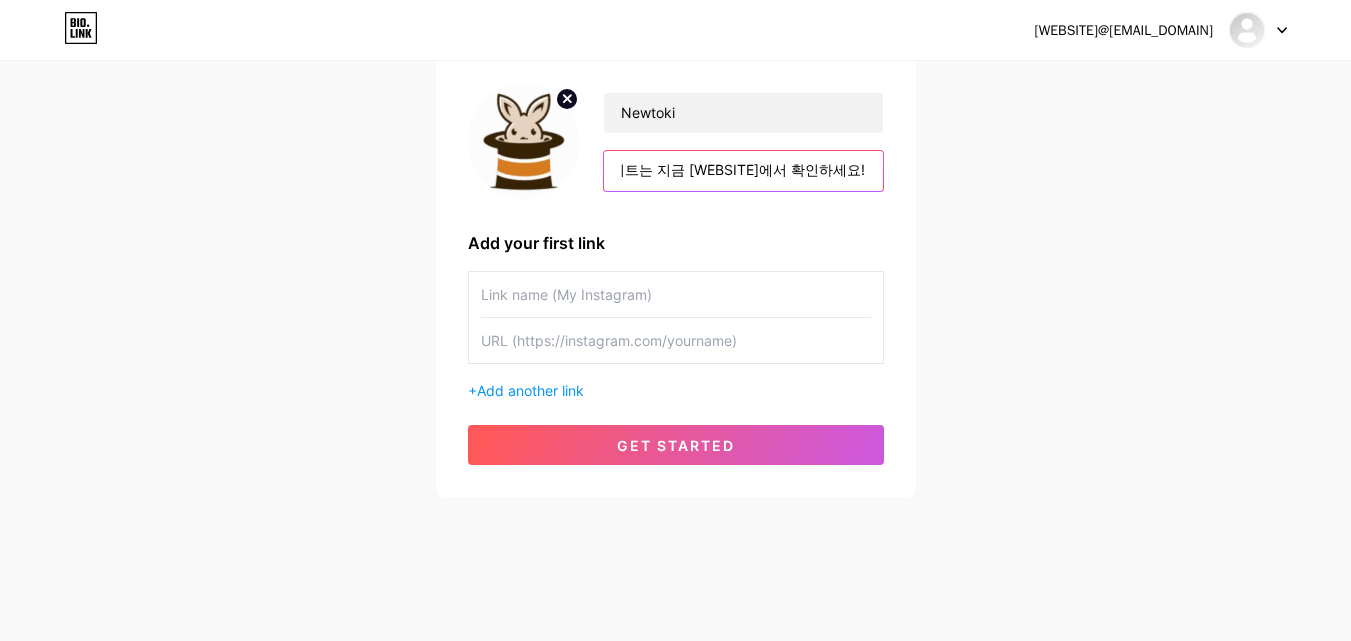 type on "뉴토끼 공식 페이스북 페이지! 한국/일본 웹툰과 만화를 무료로 즐기세요. 최신 업데이트는 지금 [WEBSITE]에서 확인하세요!" 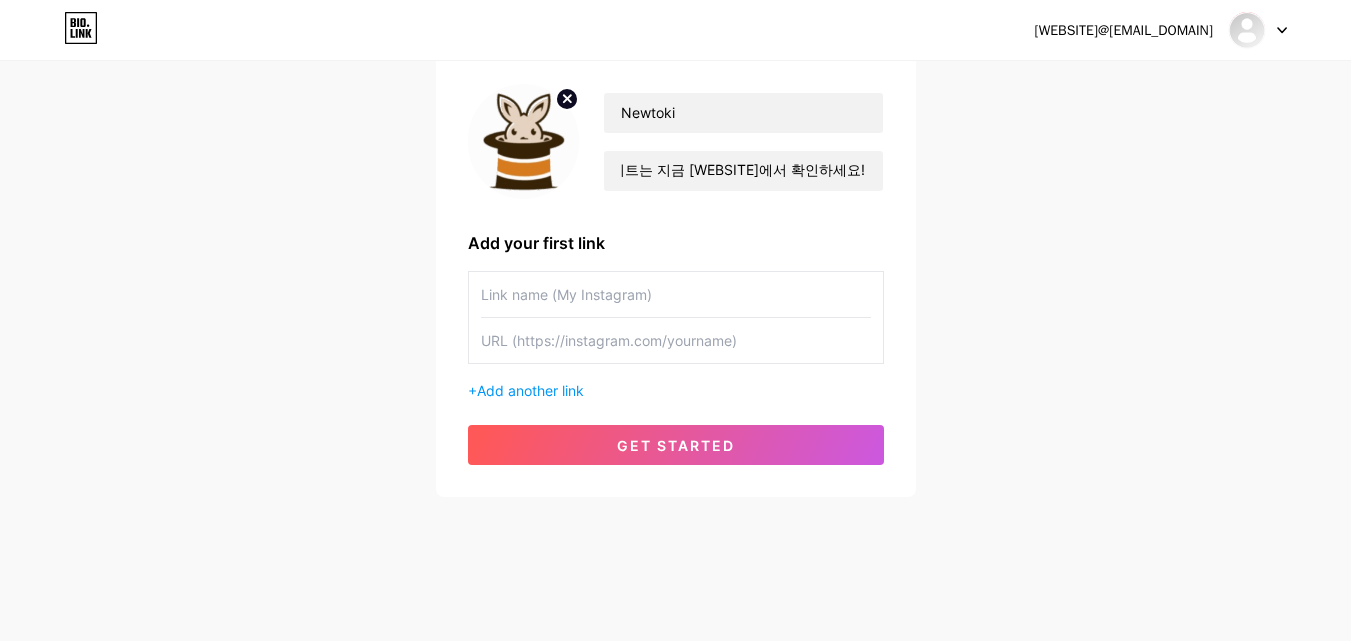 scroll, scrollTop: 0, scrollLeft: 0, axis: both 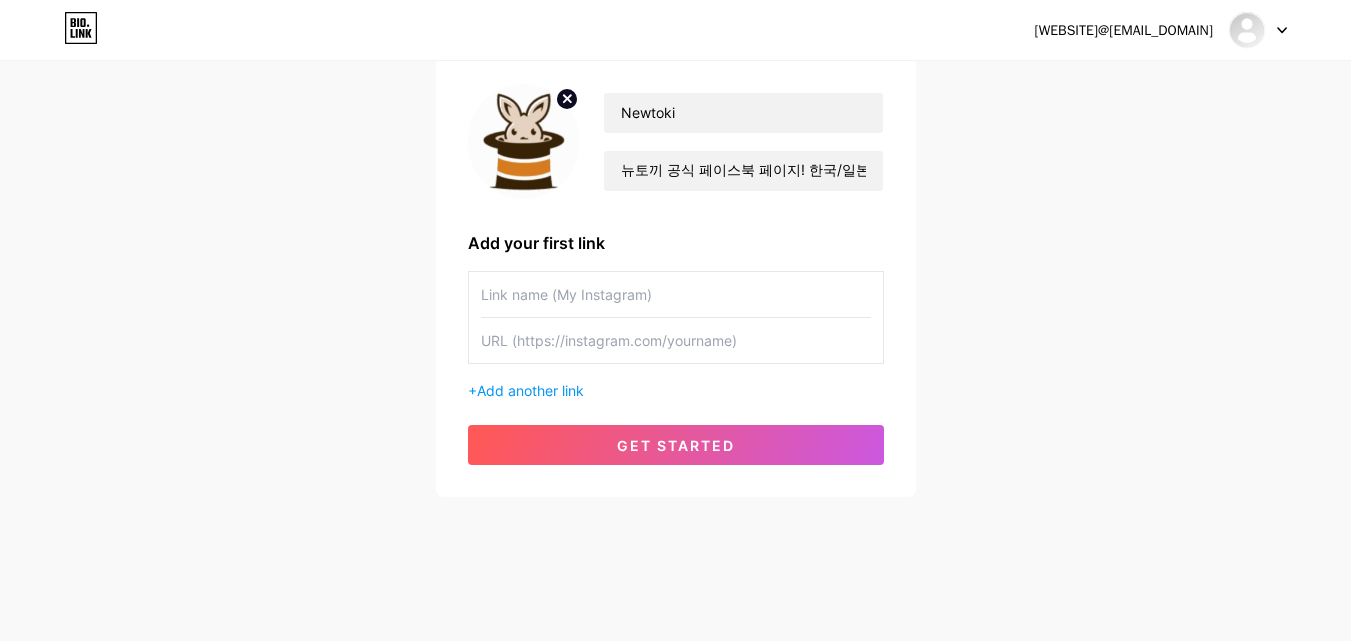 click at bounding box center (676, 294) 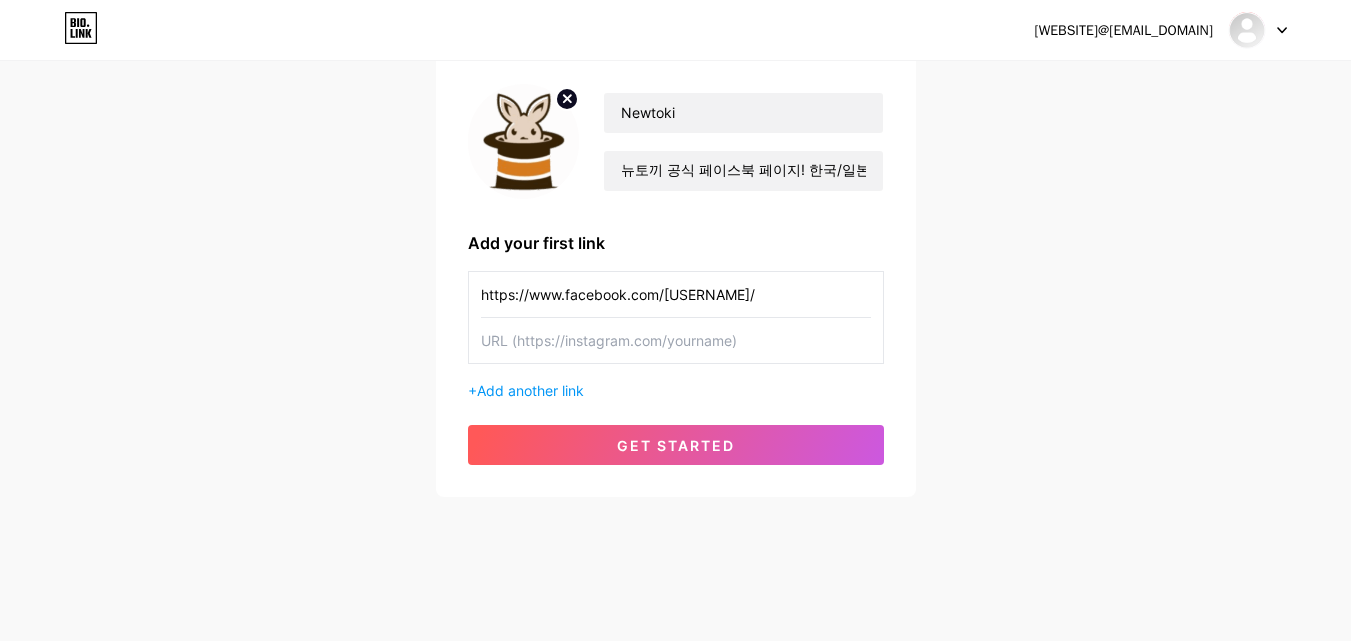 type on "https://www.facebook.com/[USERNAME]/" 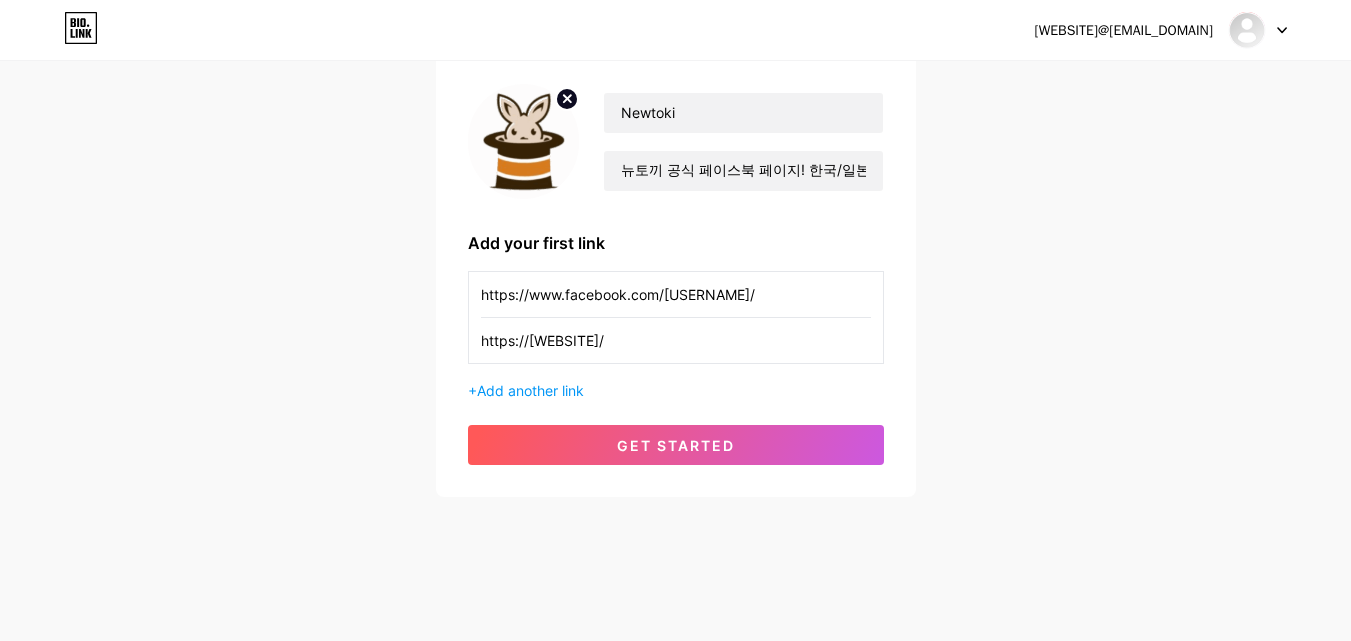 type on "https://[WEBSITE]/" 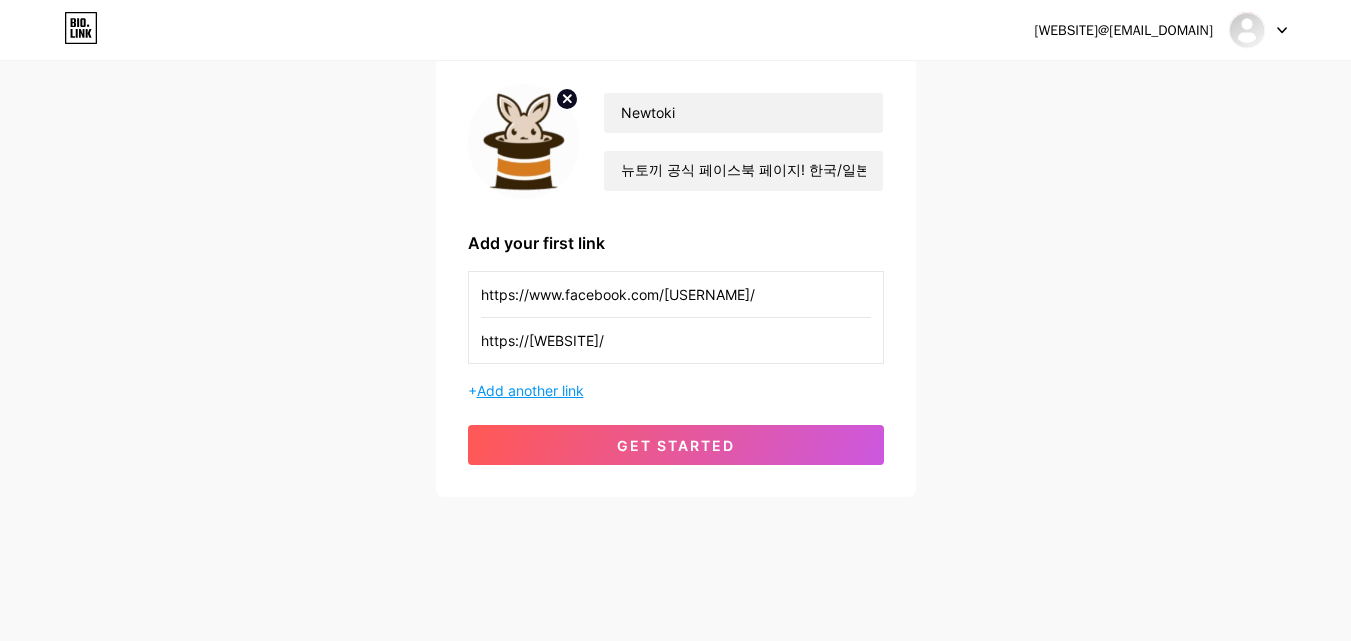 click on "Add another link" at bounding box center (530, 390) 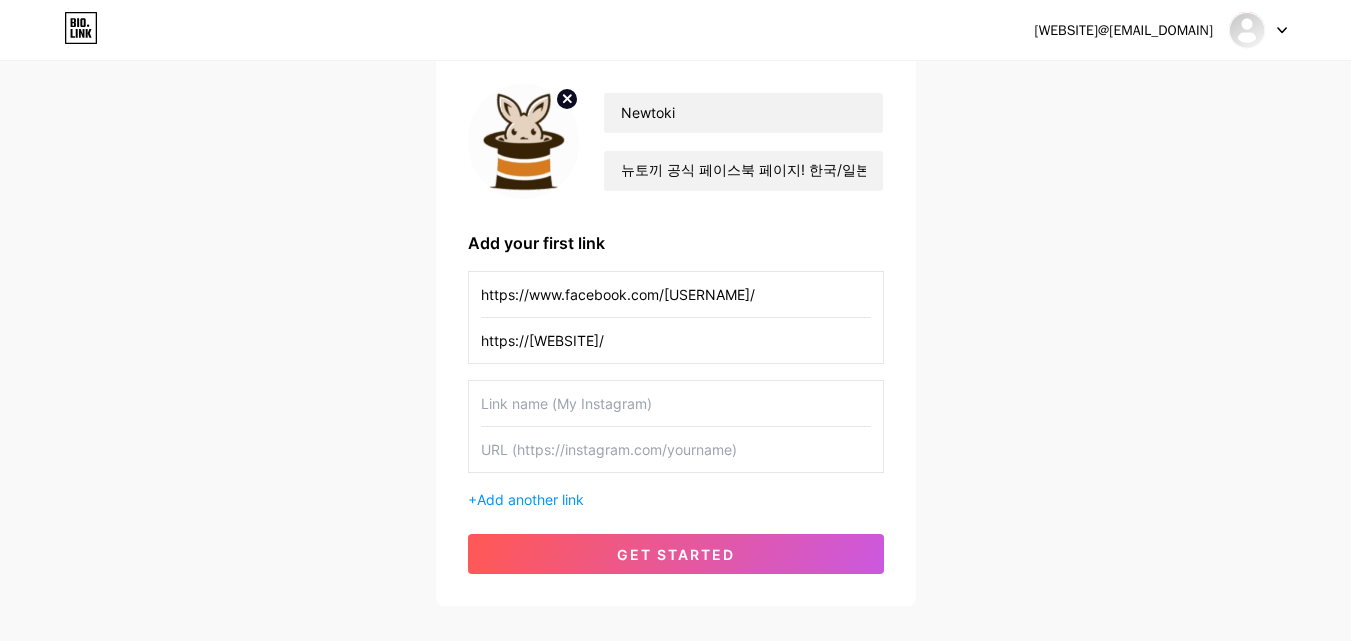 click at bounding box center (676, 403) 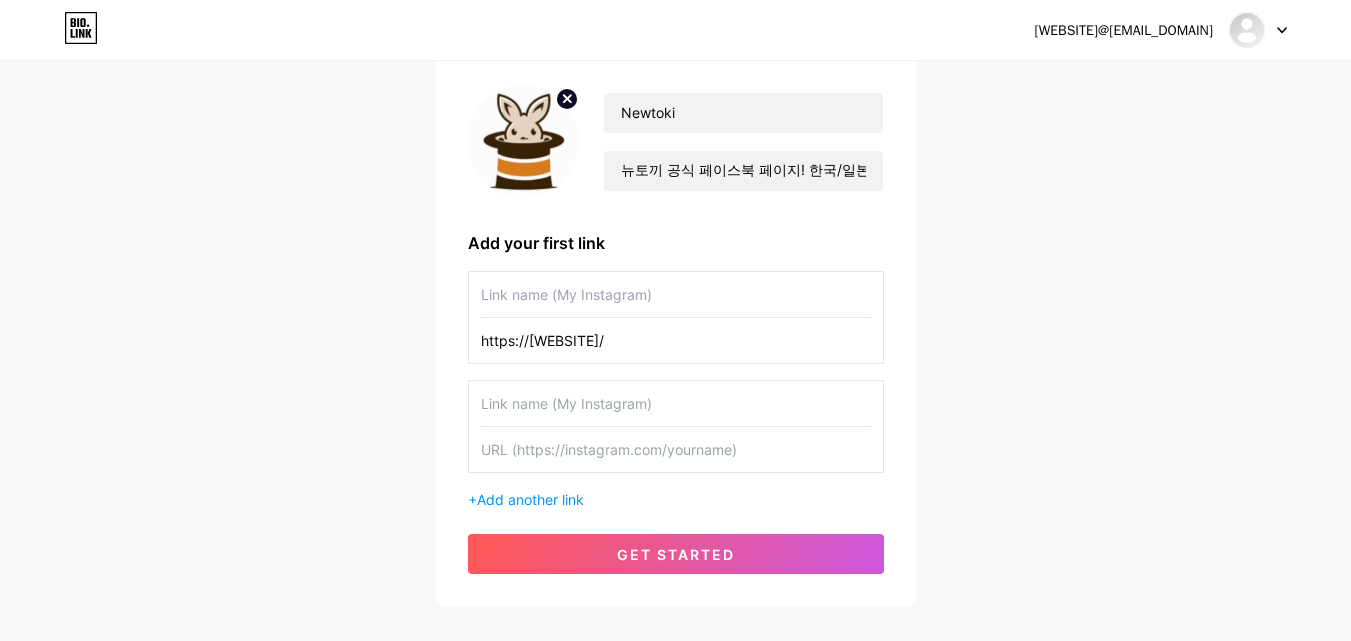 paste on "NEWTOKI" 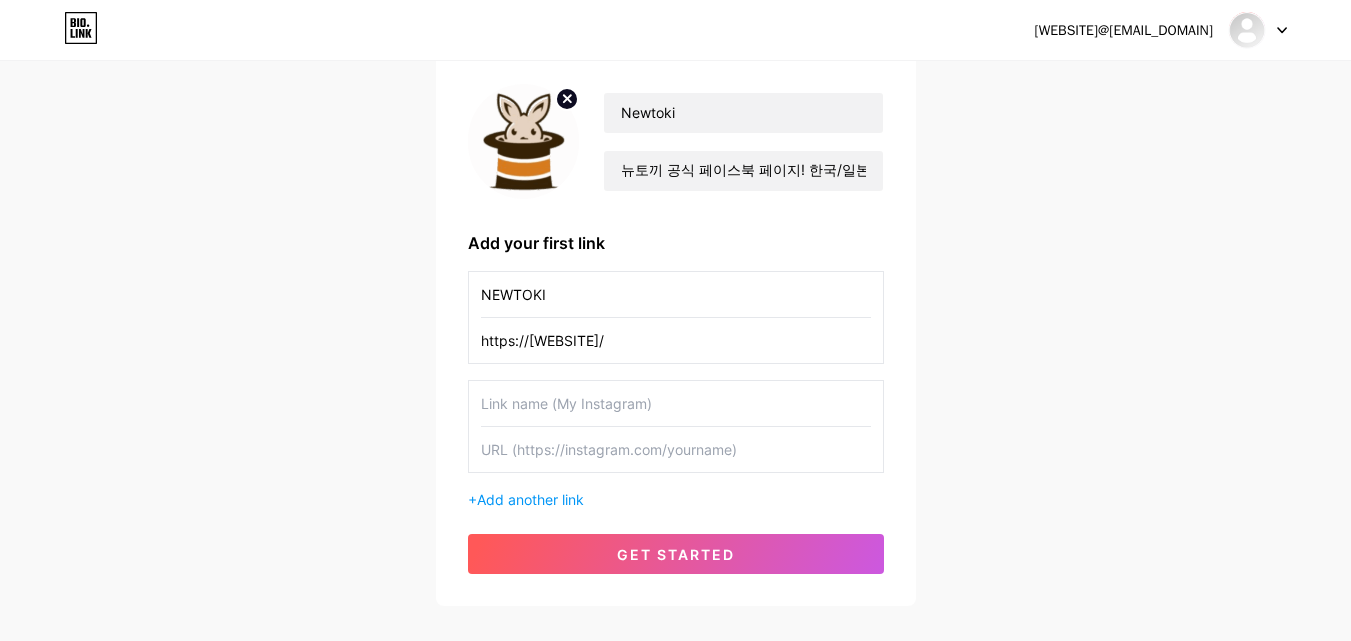 click on "NEWTOKI" at bounding box center (676, 294) 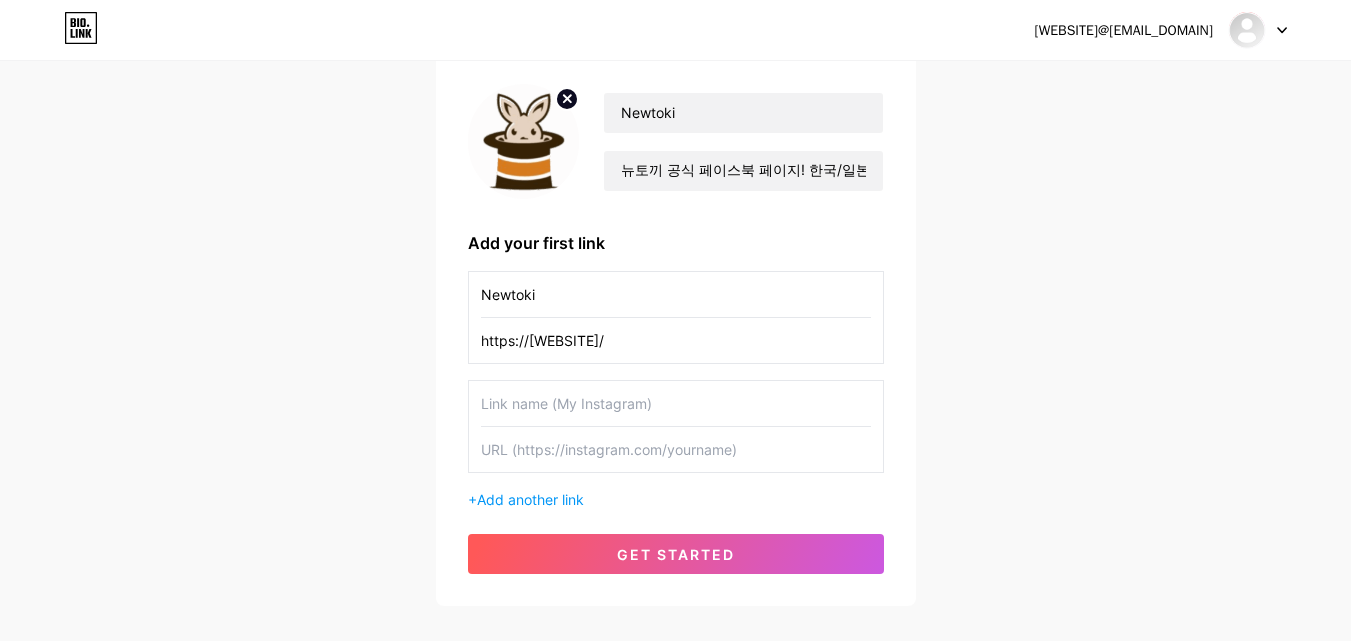 type on "Newtoki" 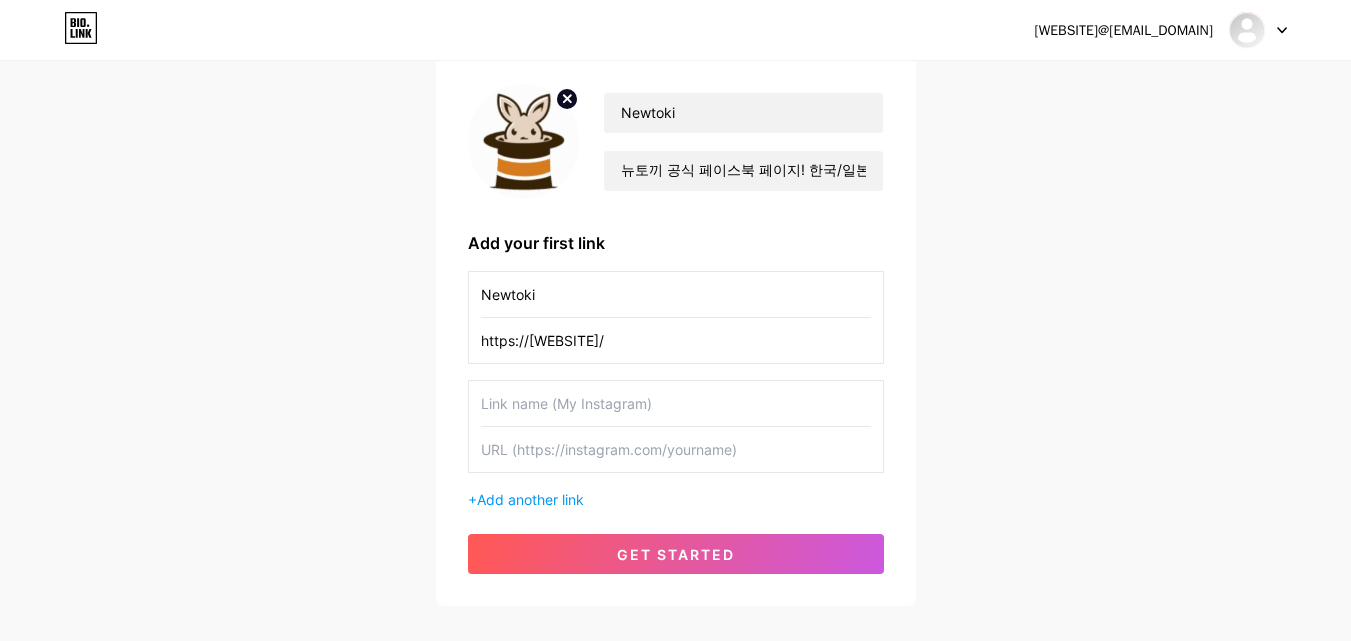 paste on "https://www.facebook.com/[USERNAME]/" 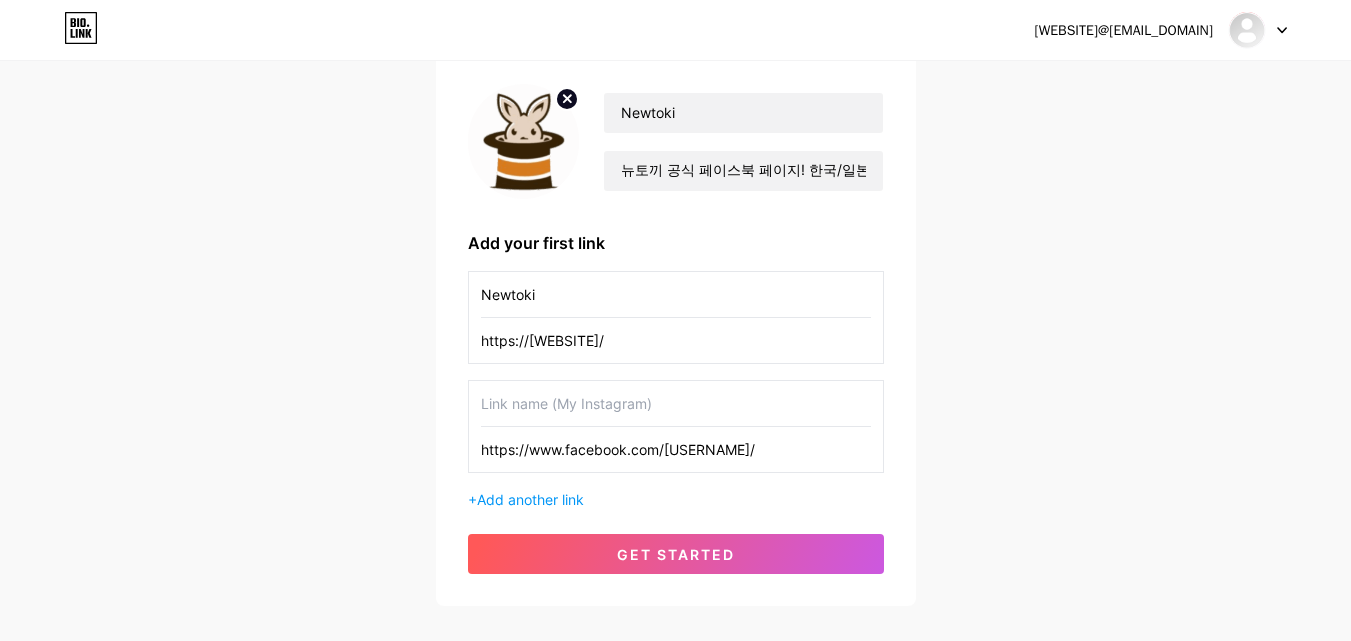 click on "https://www.facebook.com/[USERNAME]/" at bounding box center (676, 449) 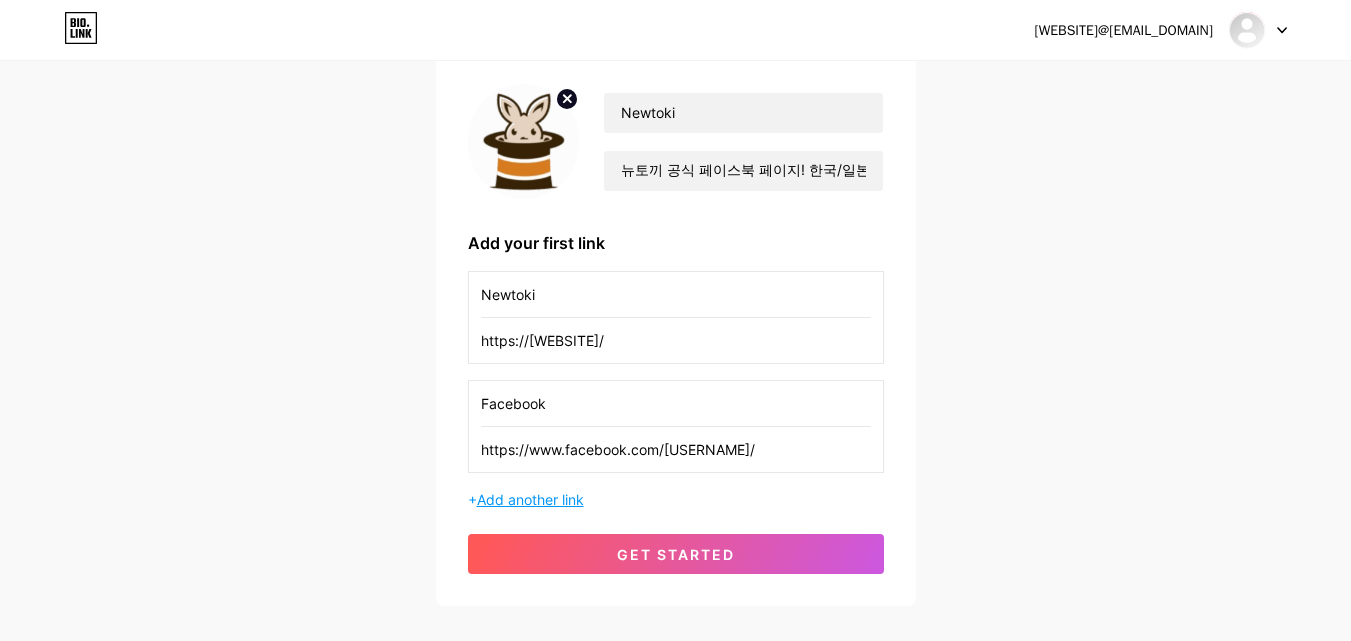 type on "Facebook" 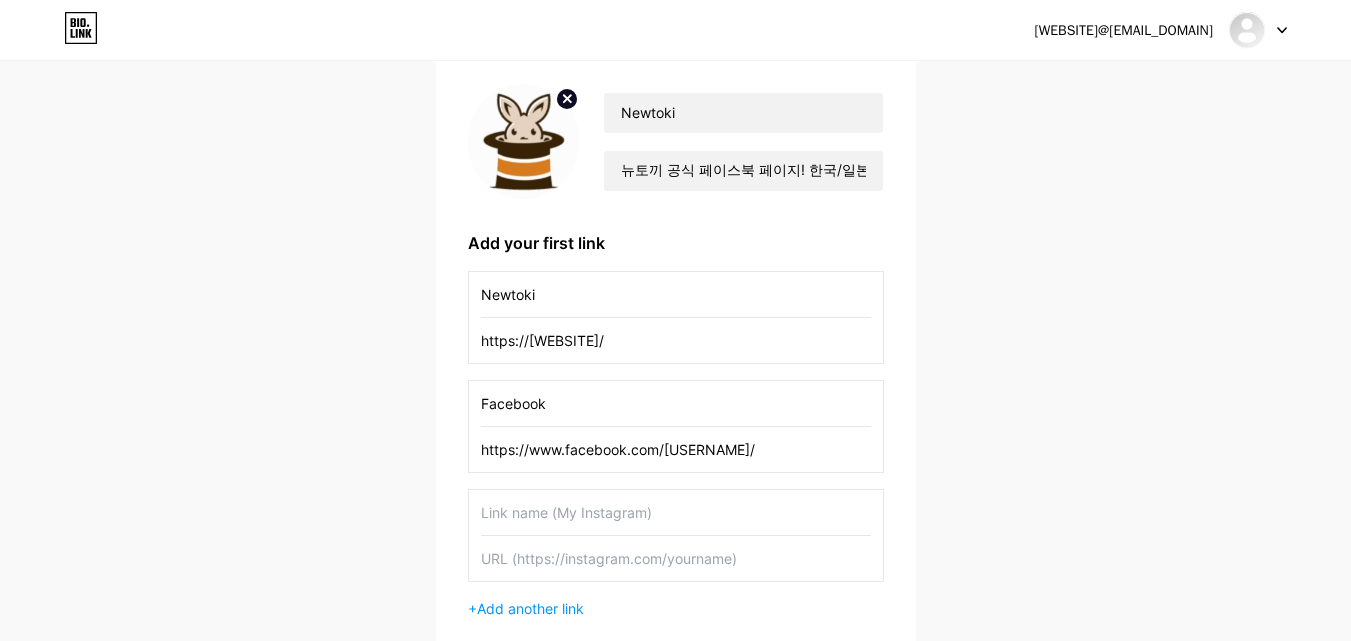 click at bounding box center (676, 512) 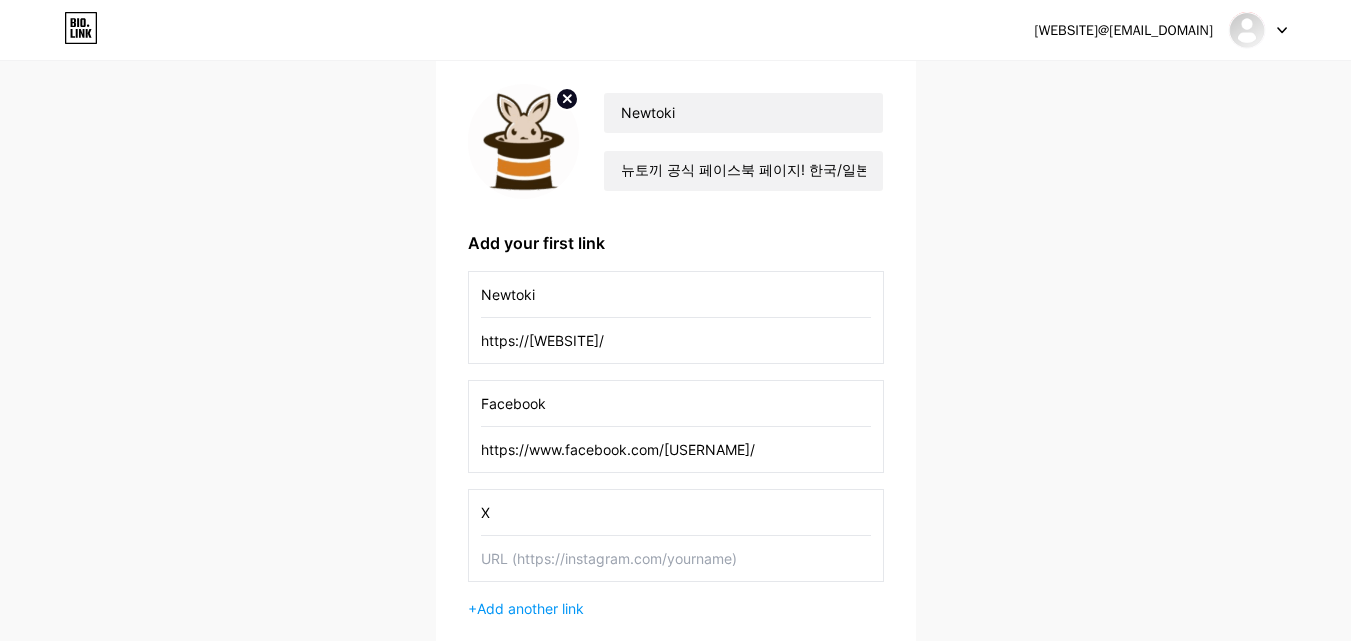 type on "X" 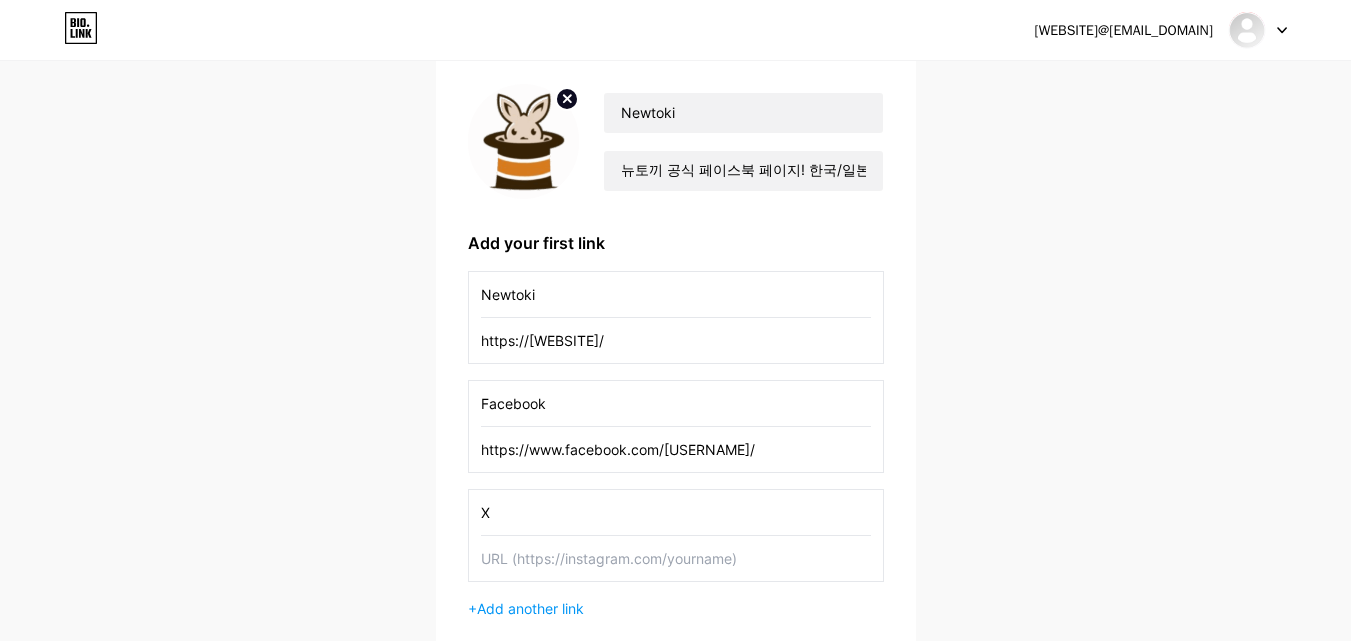 paste on "https://x.com/newtoki46407" 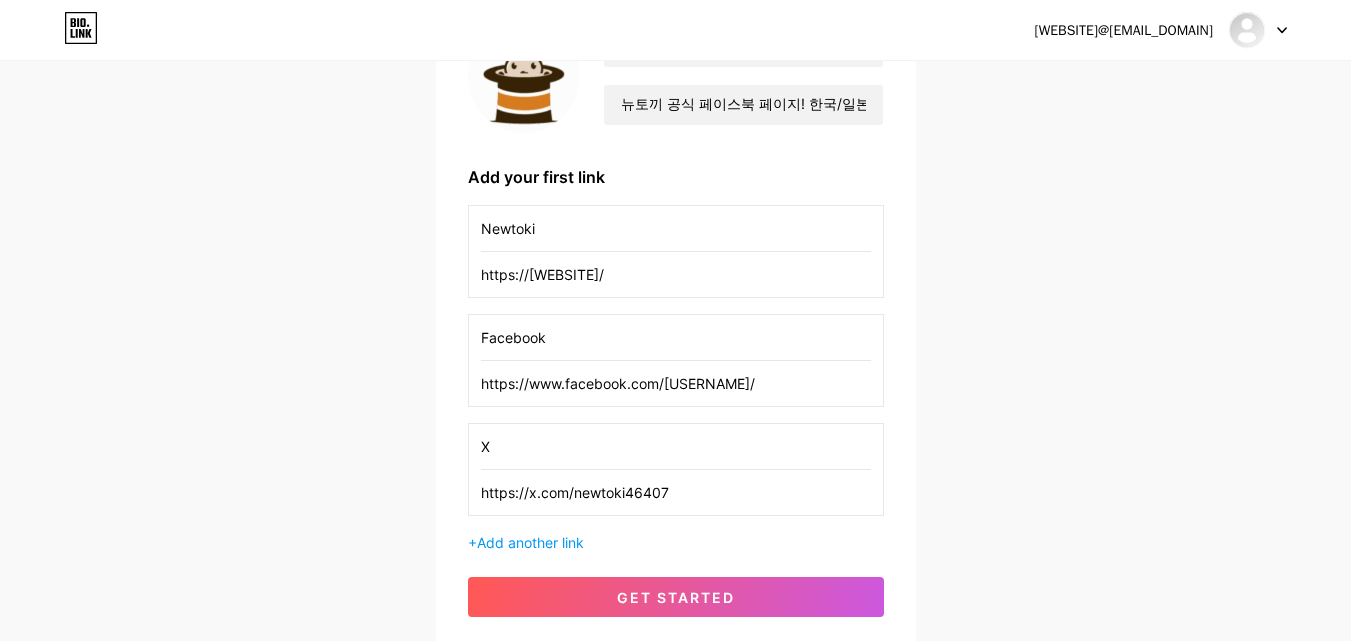 scroll, scrollTop: 252, scrollLeft: 0, axis: vertical 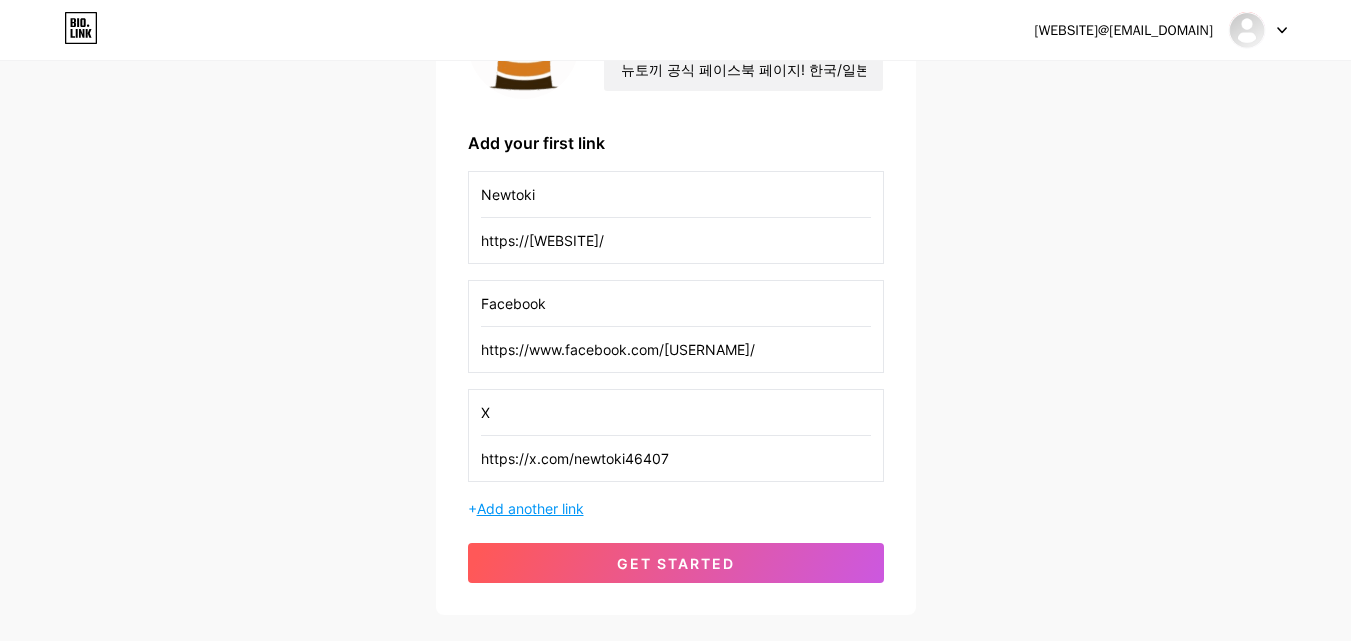 type on "https://x.com/newtoki46407" 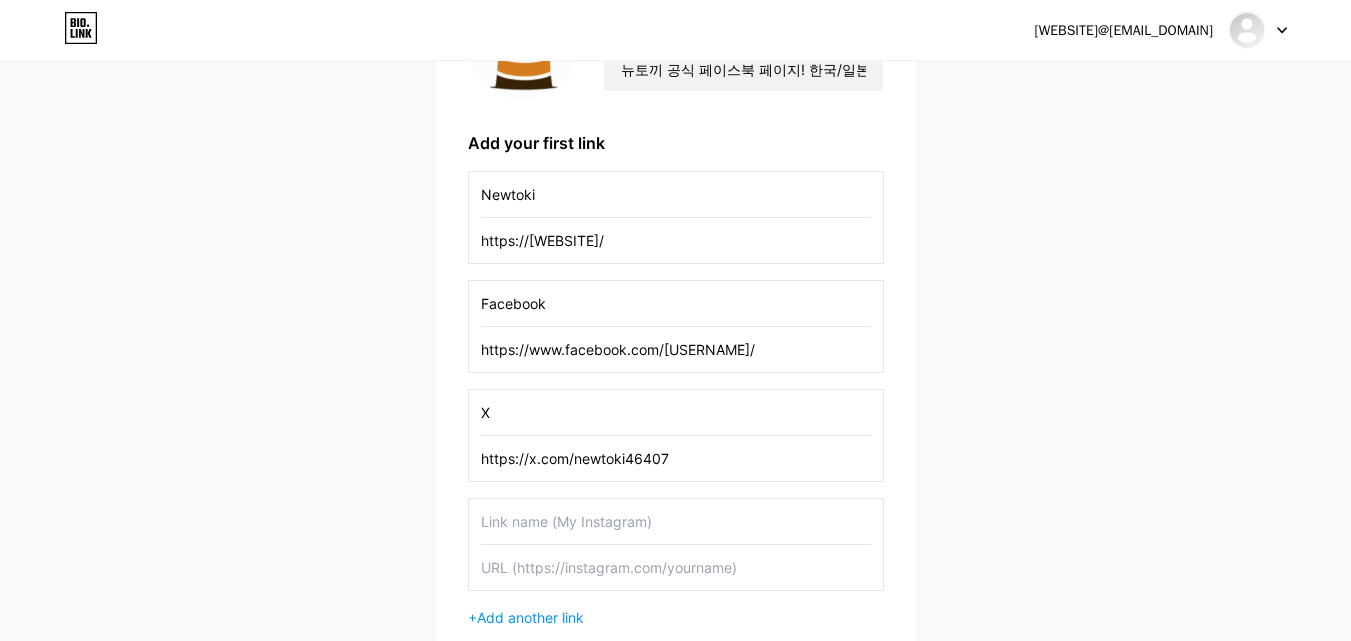 click at bounding box center (676, 522) 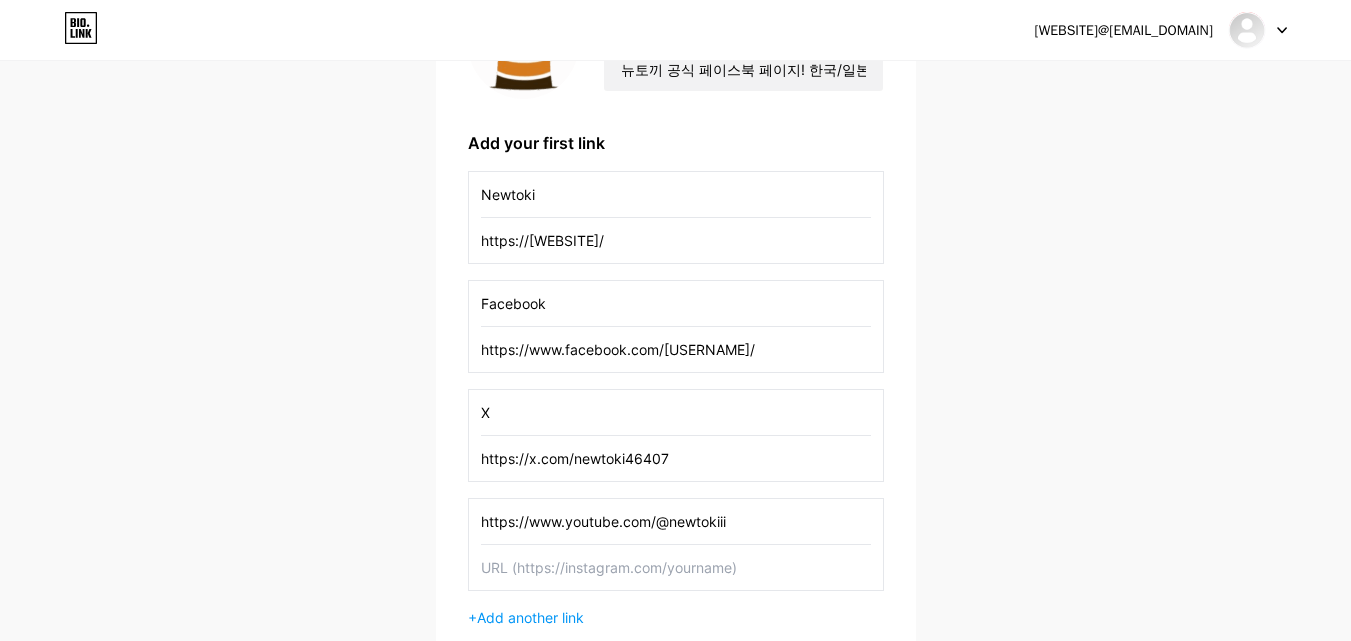 type on "https://www.youtube.com/@newtokiii" 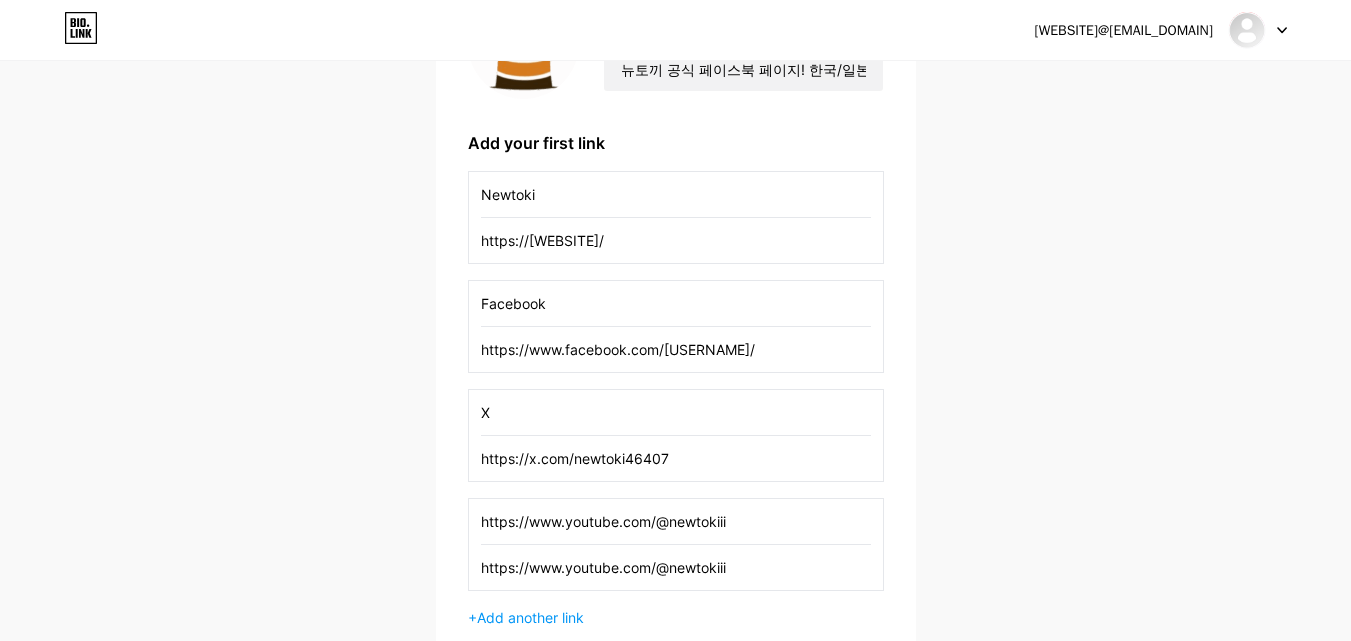 type on "https://www.youtube.com/@newtokiii" 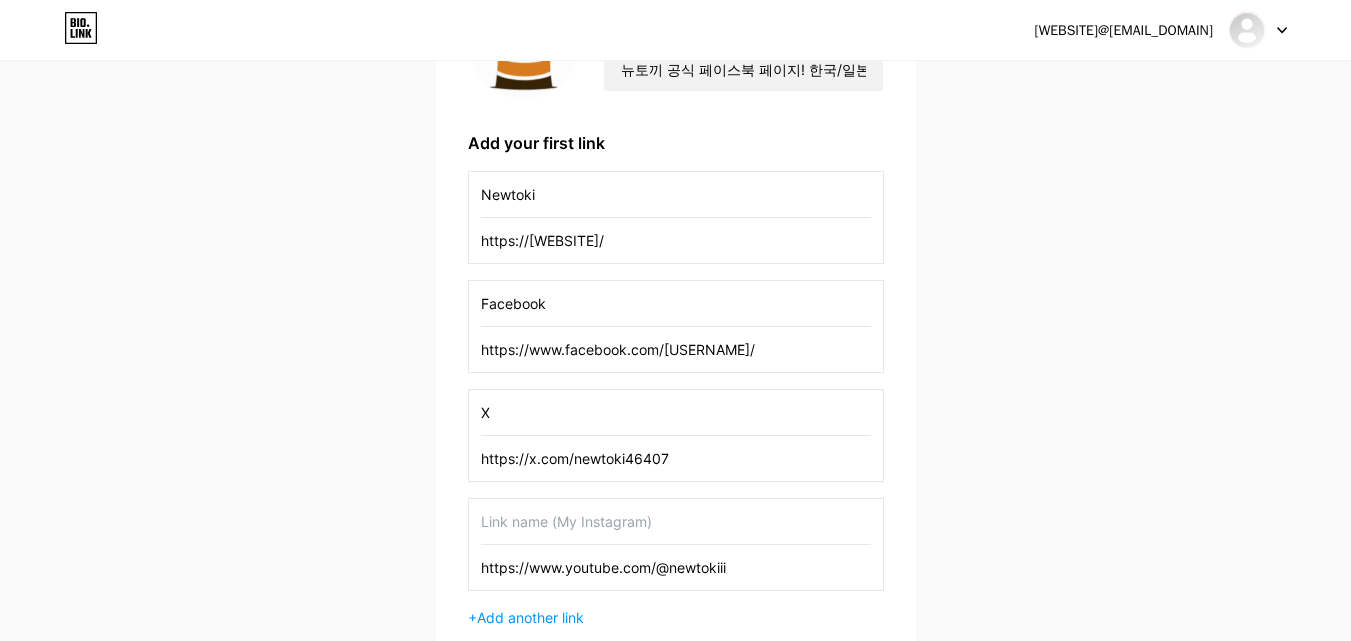 paste on "youtube" 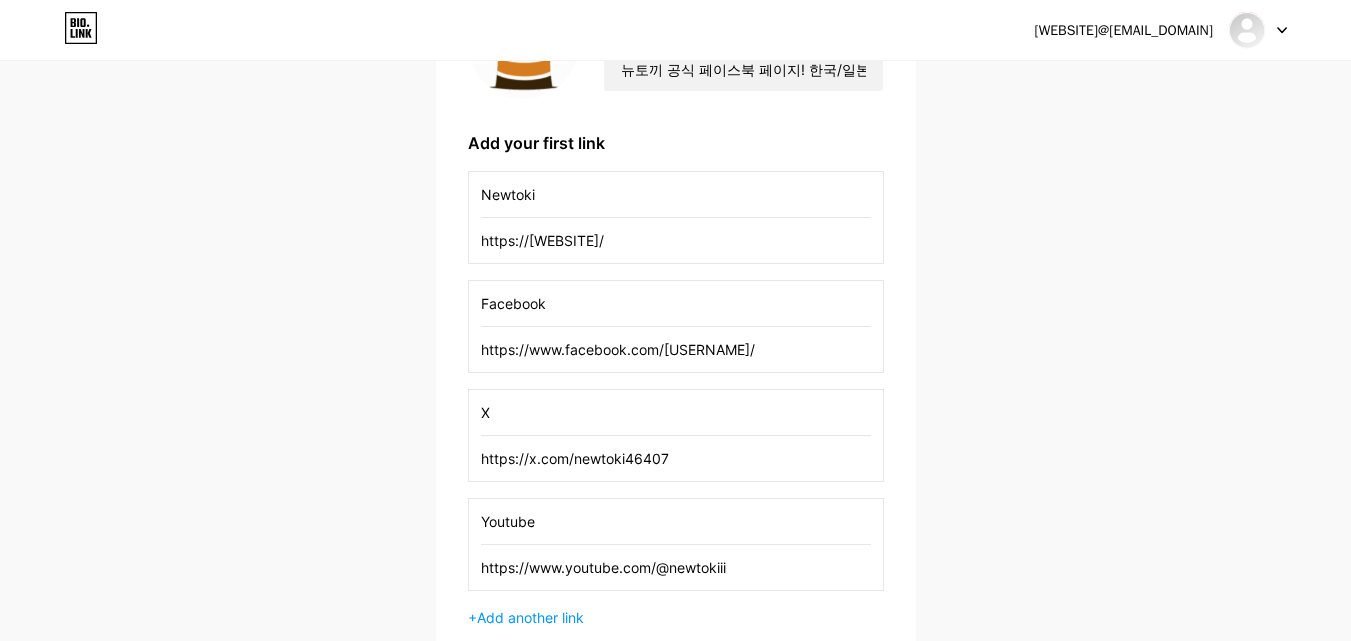 type on "Youtube" 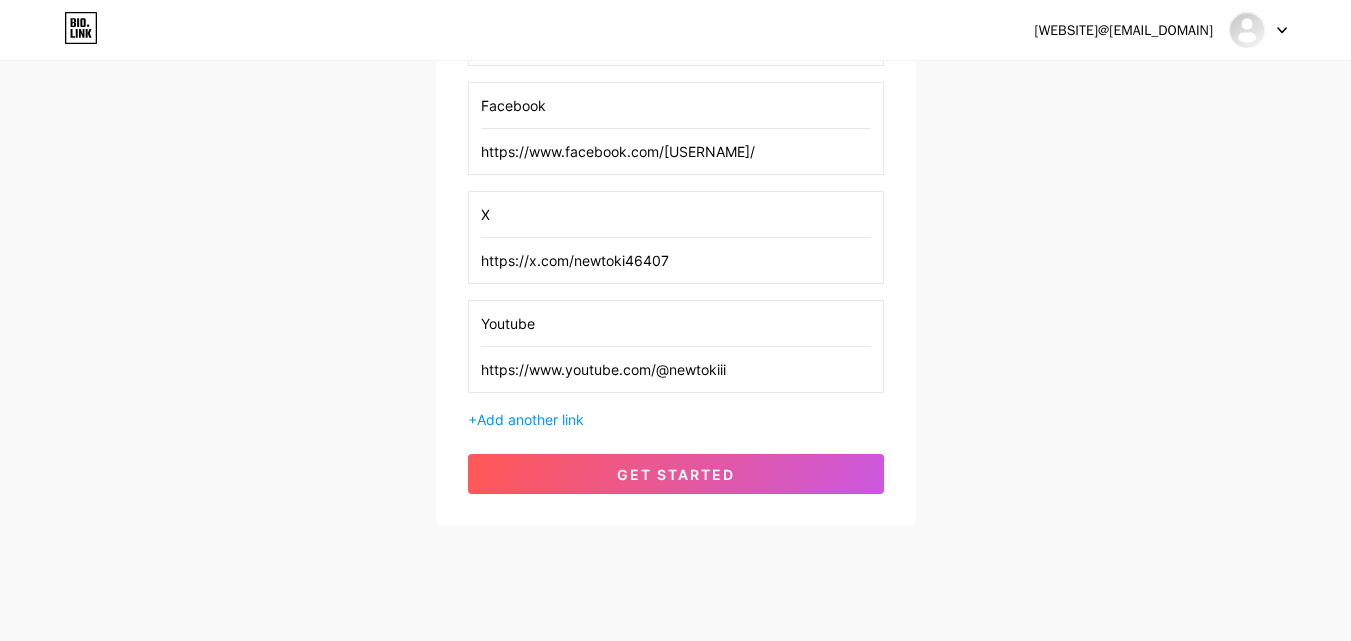 scroll, scrollTop: 452, scrollLeft: 0, axis: vertical 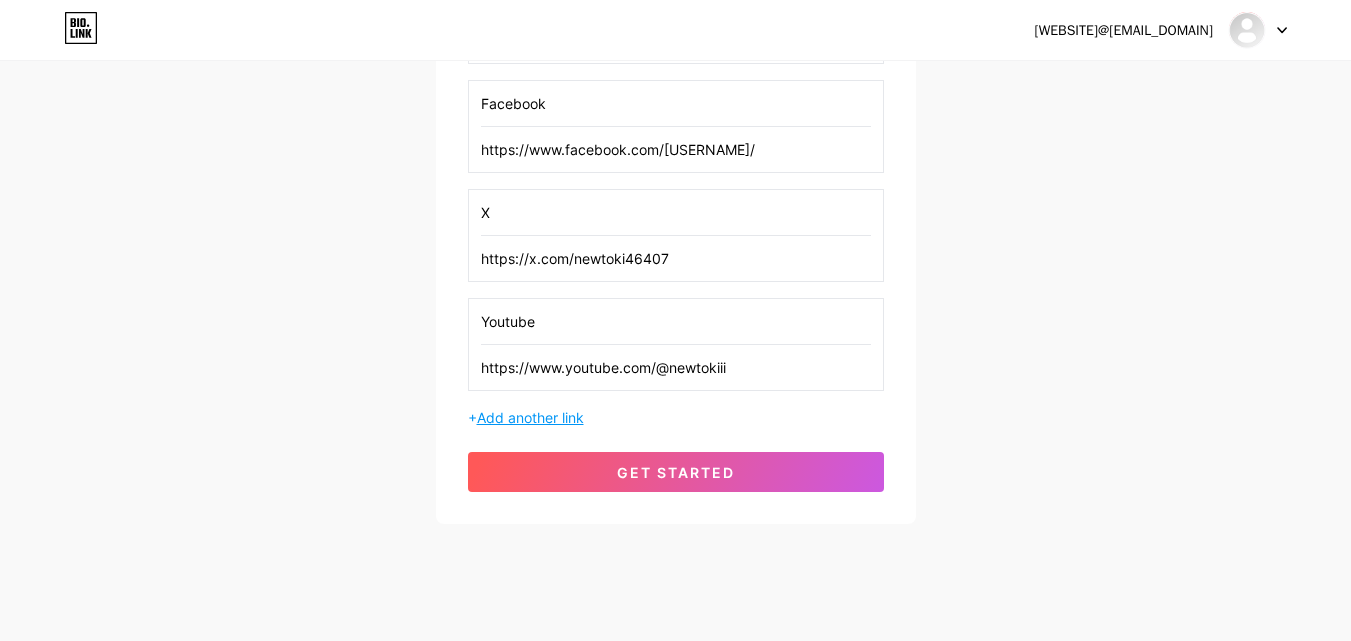 click on "Add another link" at bounding box center [530, 417] 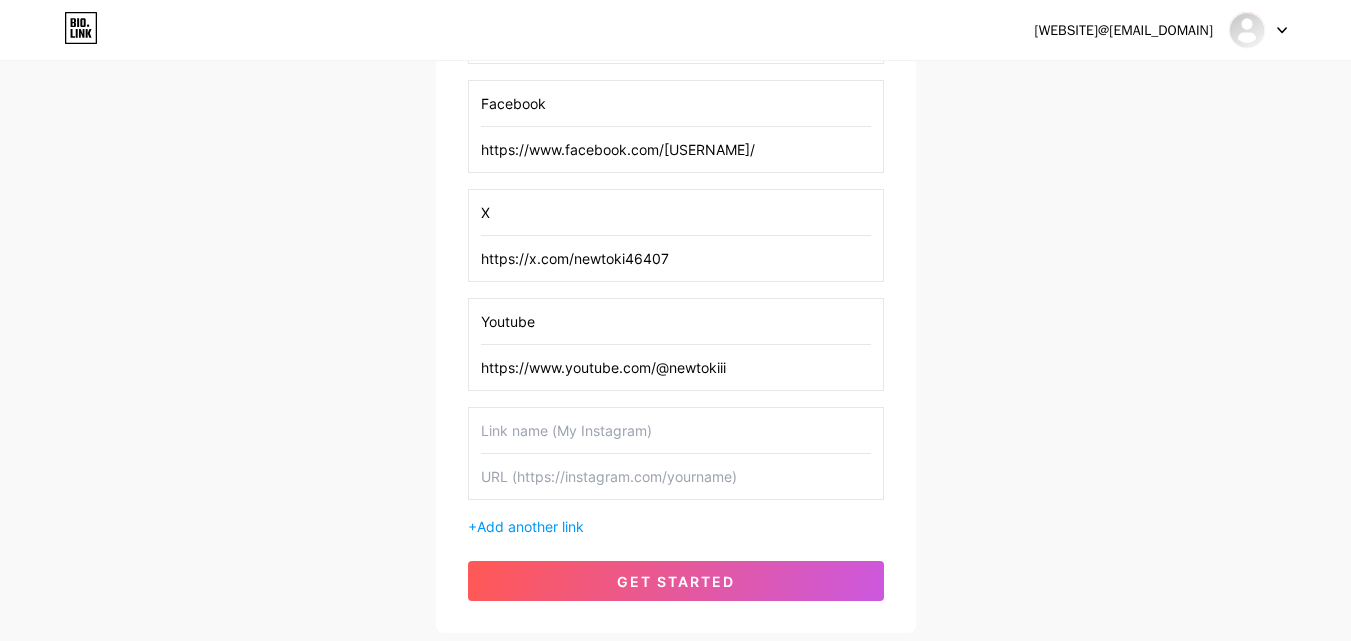 click at bounding box center (676, 430) 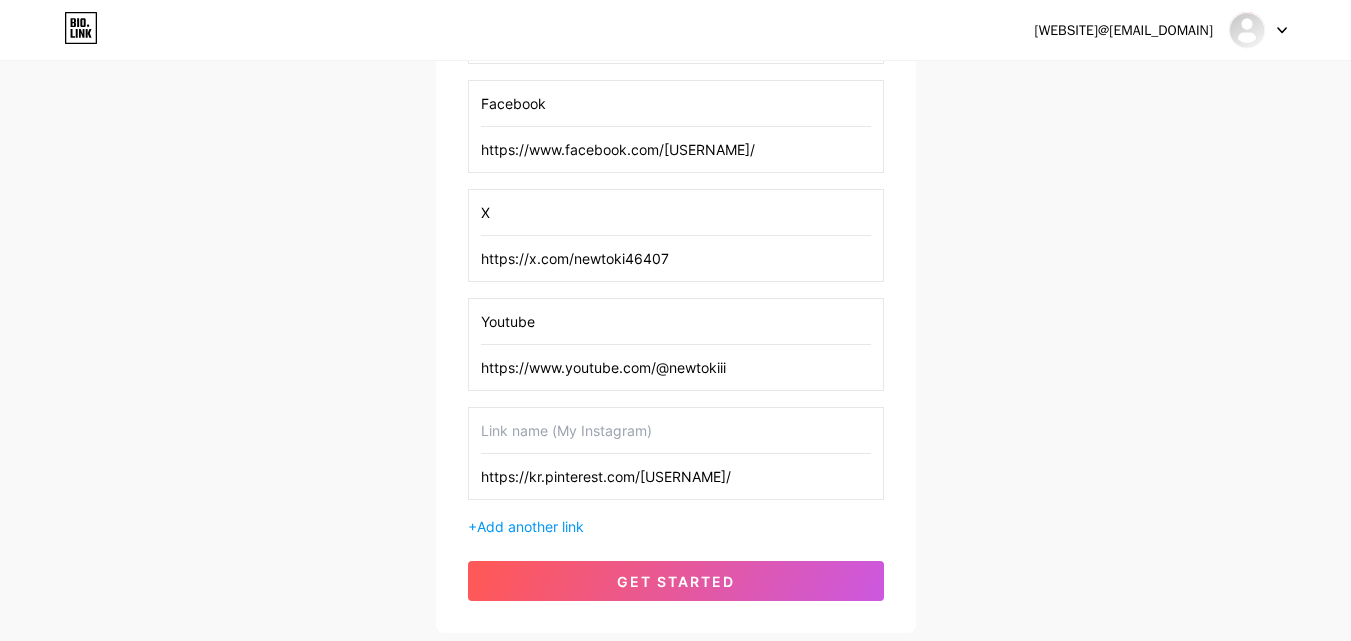 type on "https://kr.pinterest.com/[USERNAME]/" 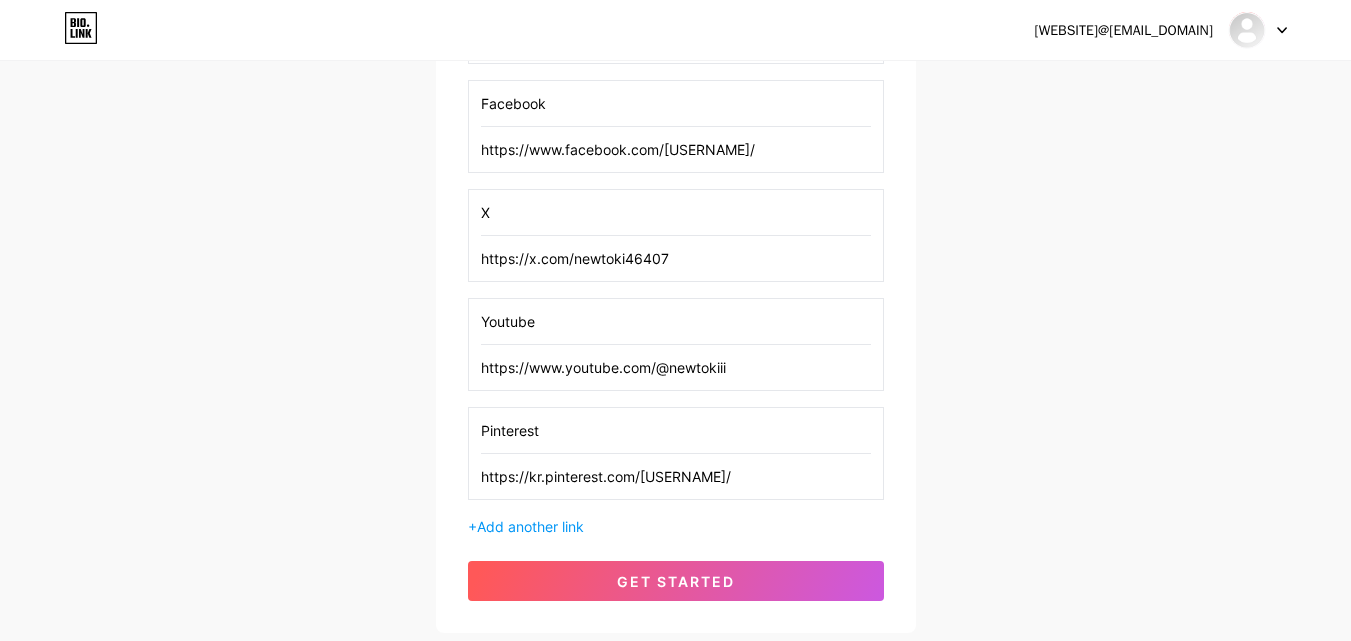 type on "Pinterest" 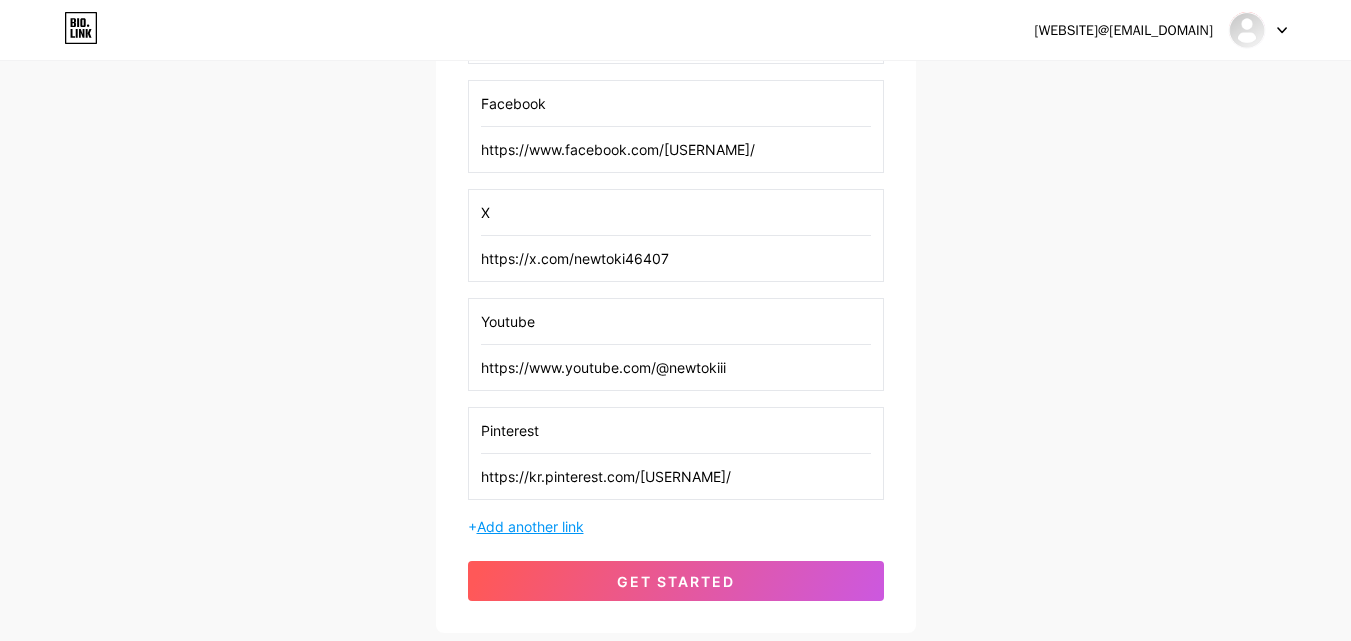 drag, startPoint x: 559, startPoint y: 537, endPoint x: 563, endPoint y: 525, distance: 12.649111 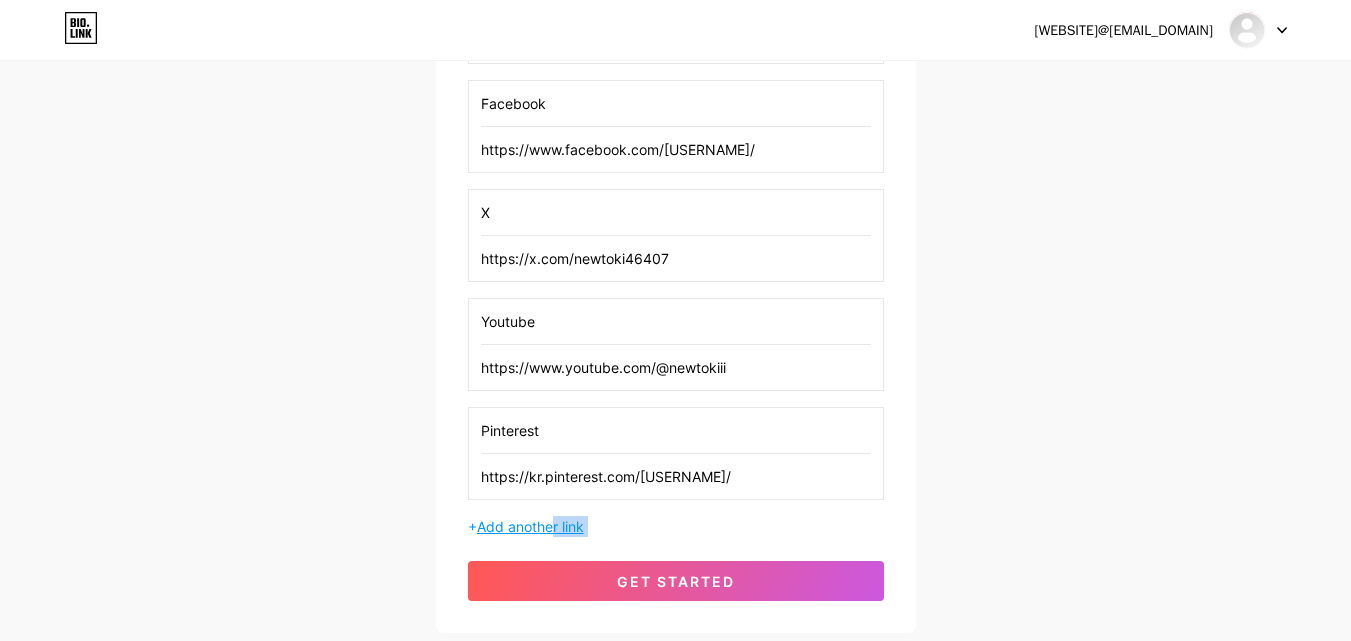 click on "Add another link" at bounding box center (530, 526) 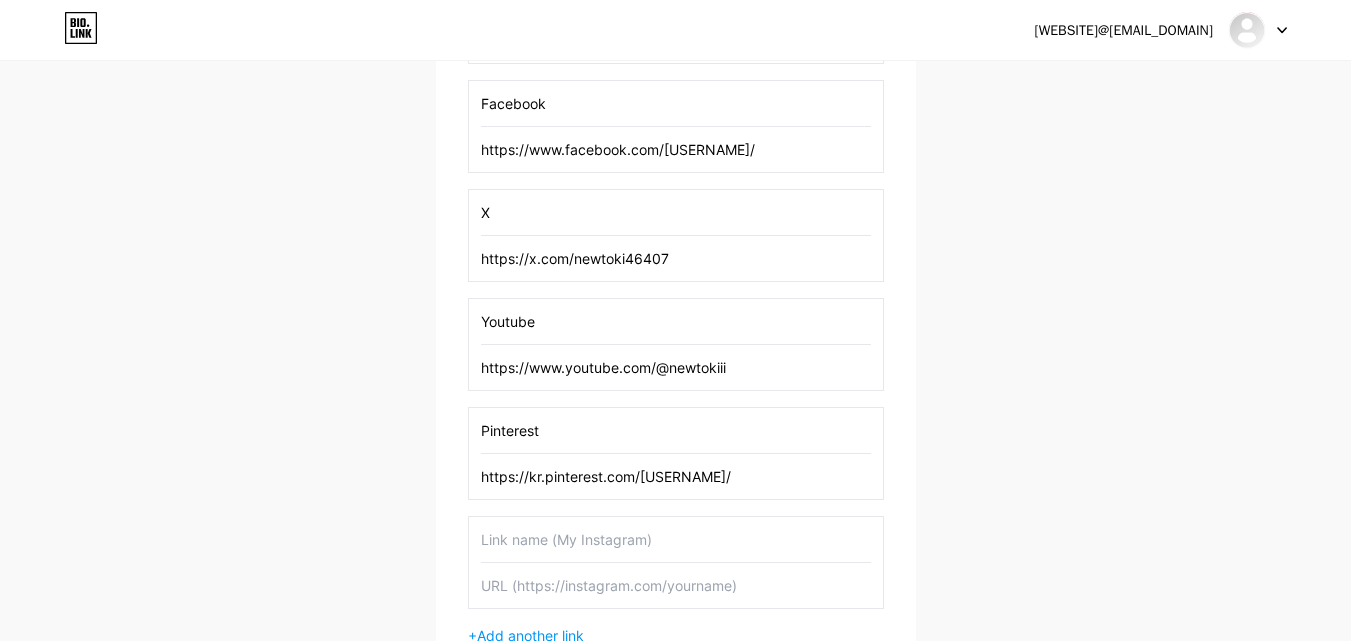 click at bounding box center (676, 585) 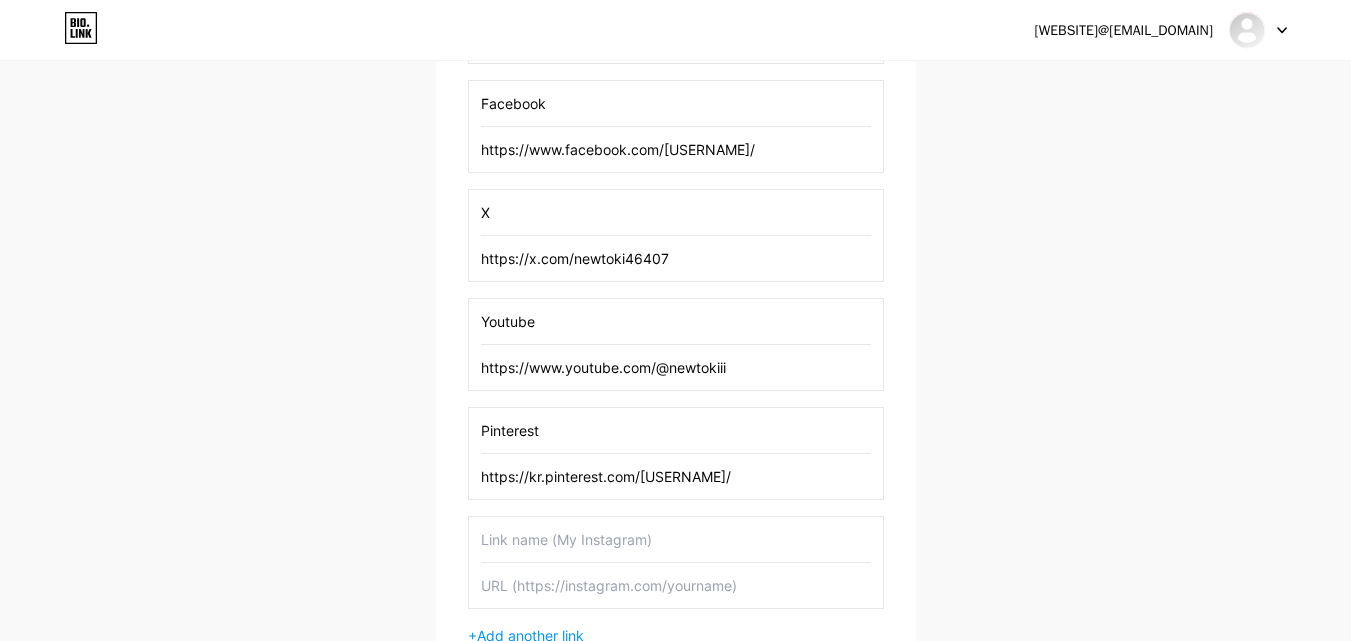 paste on "https://kr.pinterest.com/[USERNAME]/" 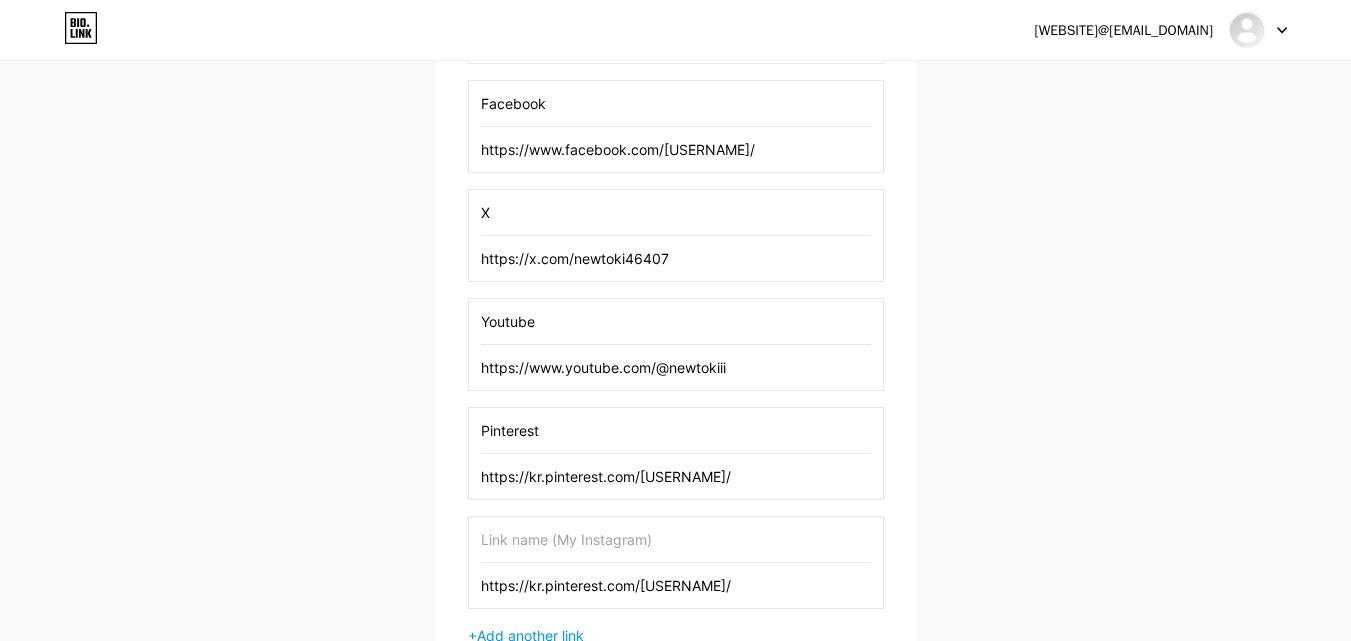 click on "https://kr.pinterest.com/[USERNAME]/" at bounding box center (676, 585) 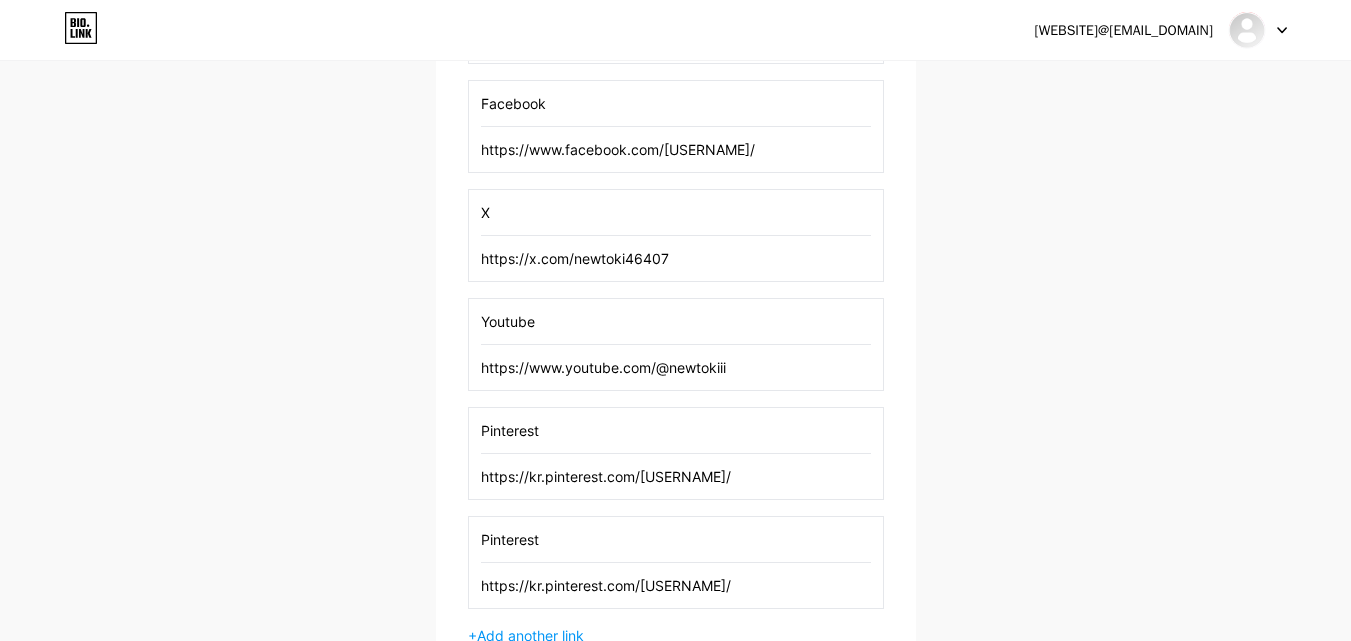 scroll, scrollTop: 552, scrollLeft: 0, axis: vertical 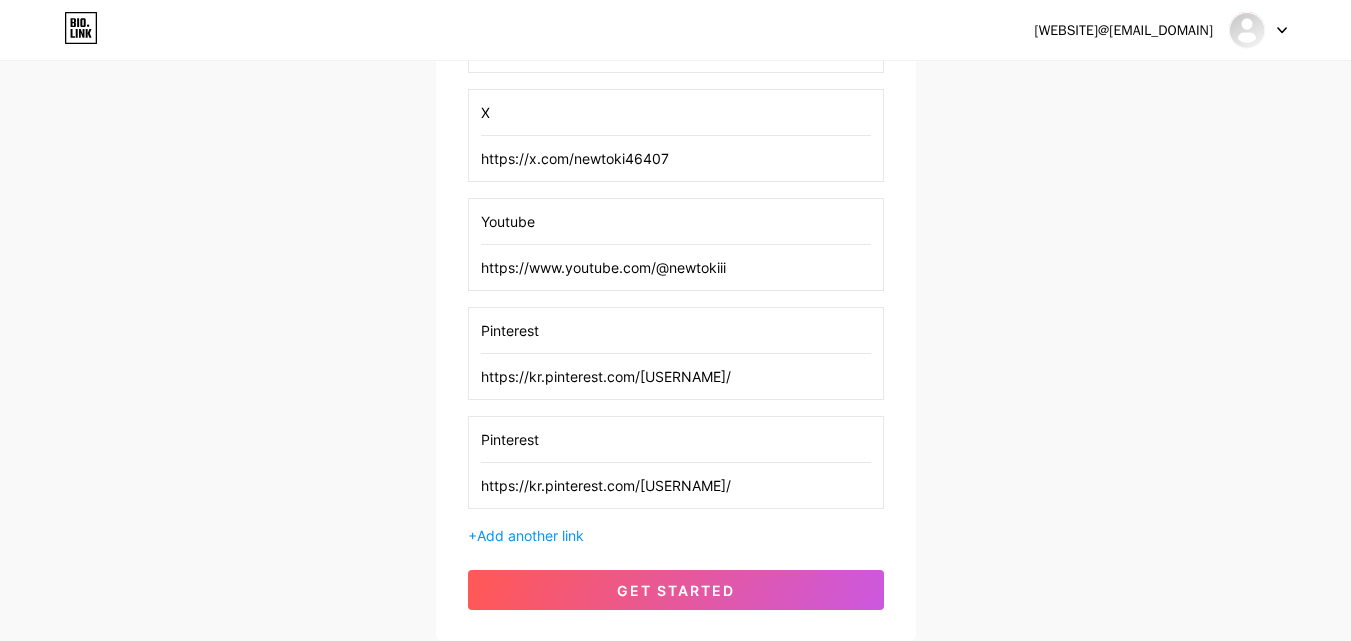 type on "Pinterest" 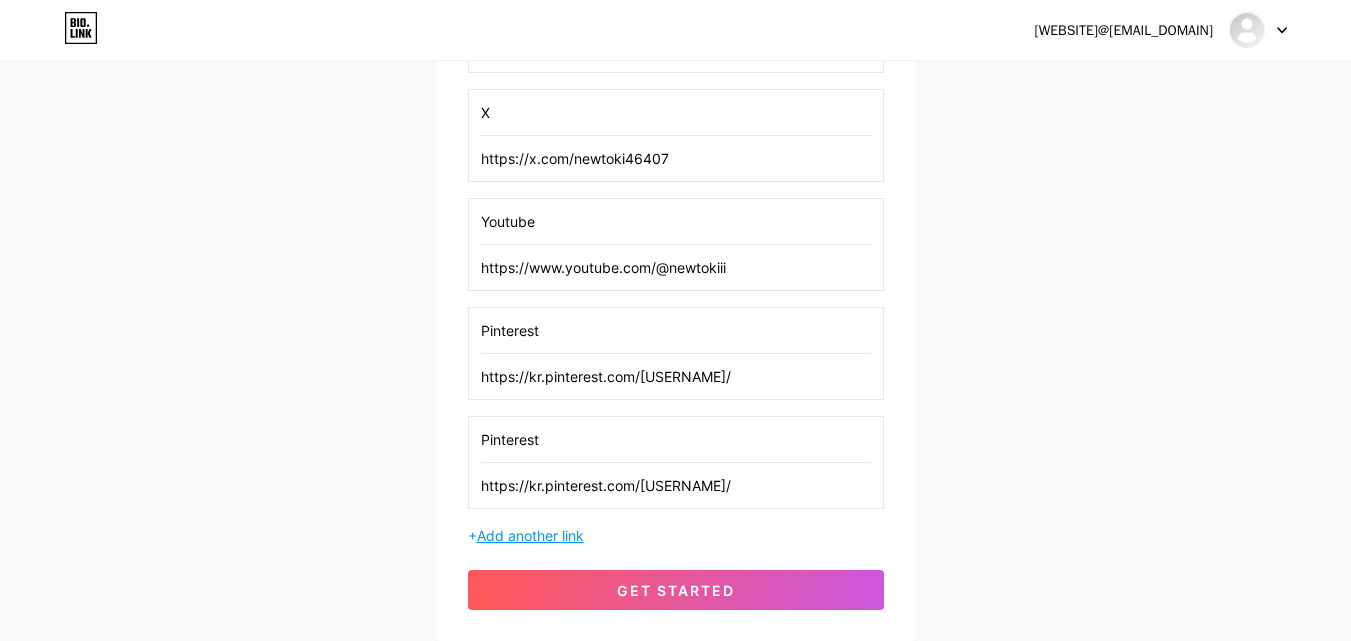 click on "Add another link" at bounding box center [530, 535] 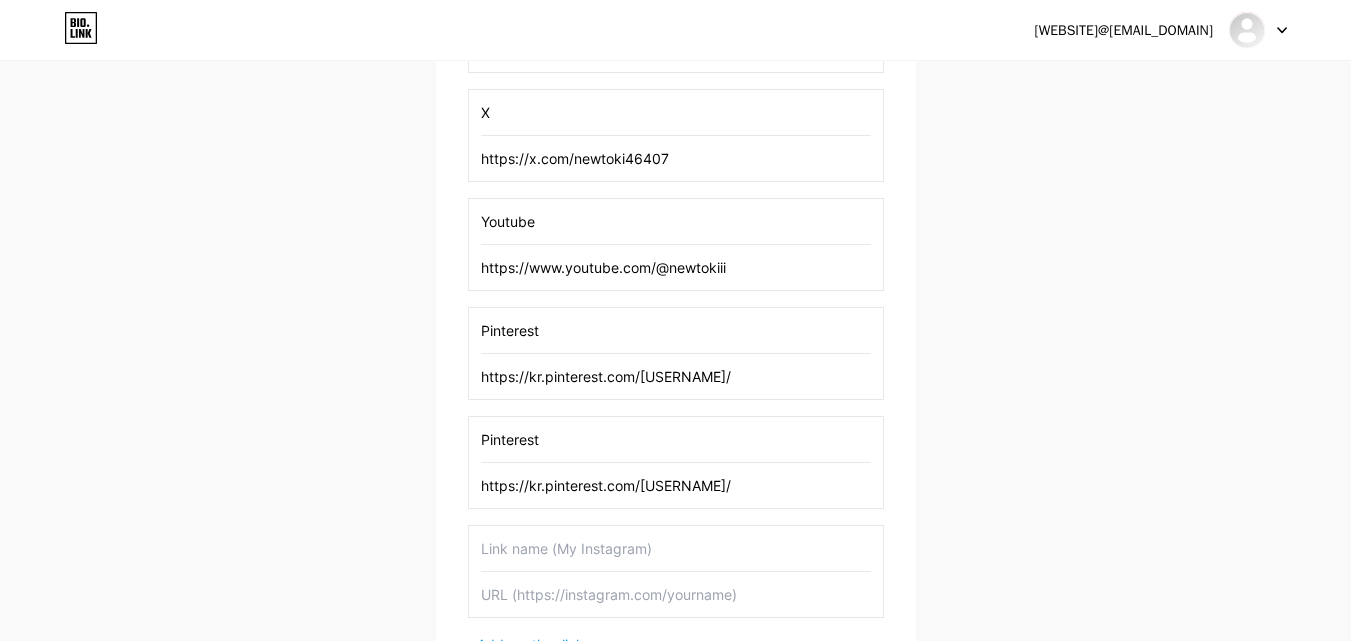 click at bounding box center (676, 548) 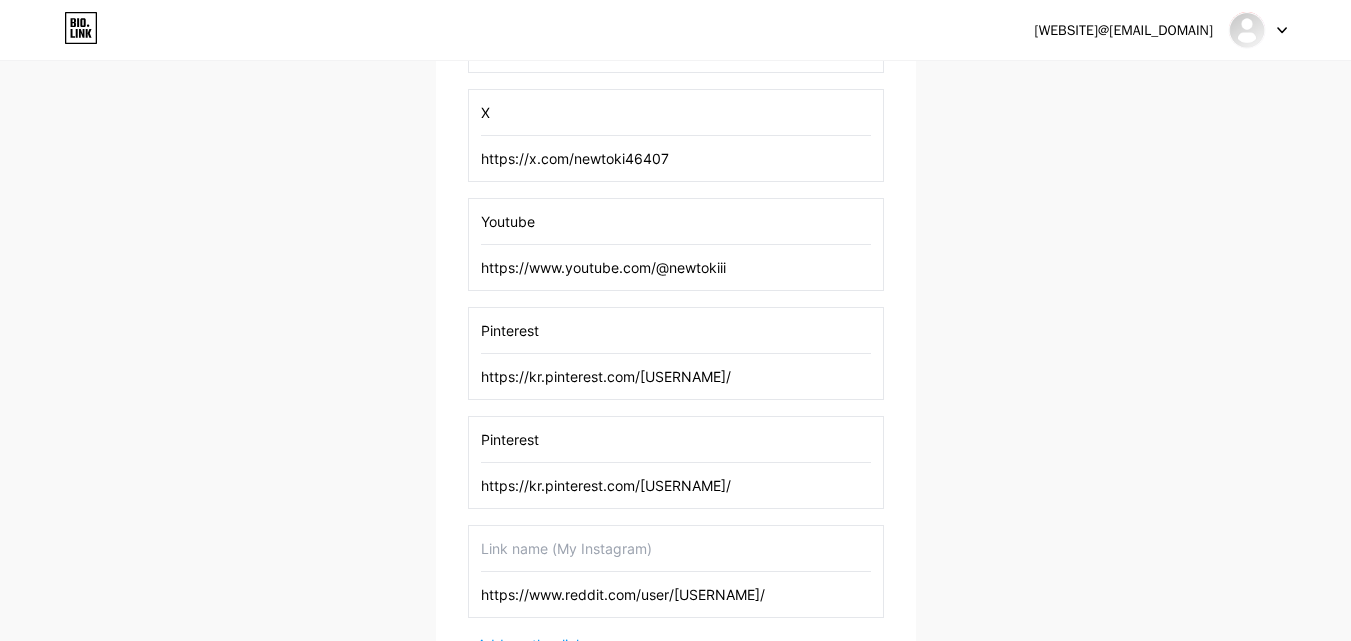type on "https://www.reddit.com/user/[USERNAME]/" 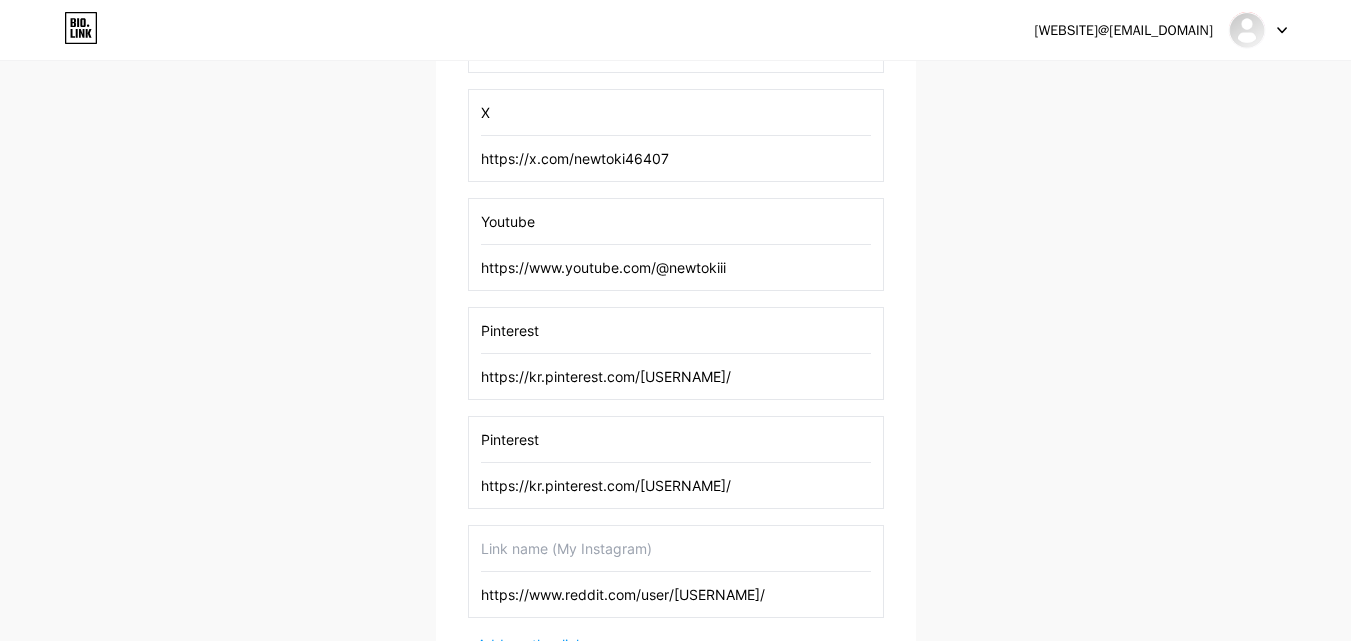 paste on "reddit" 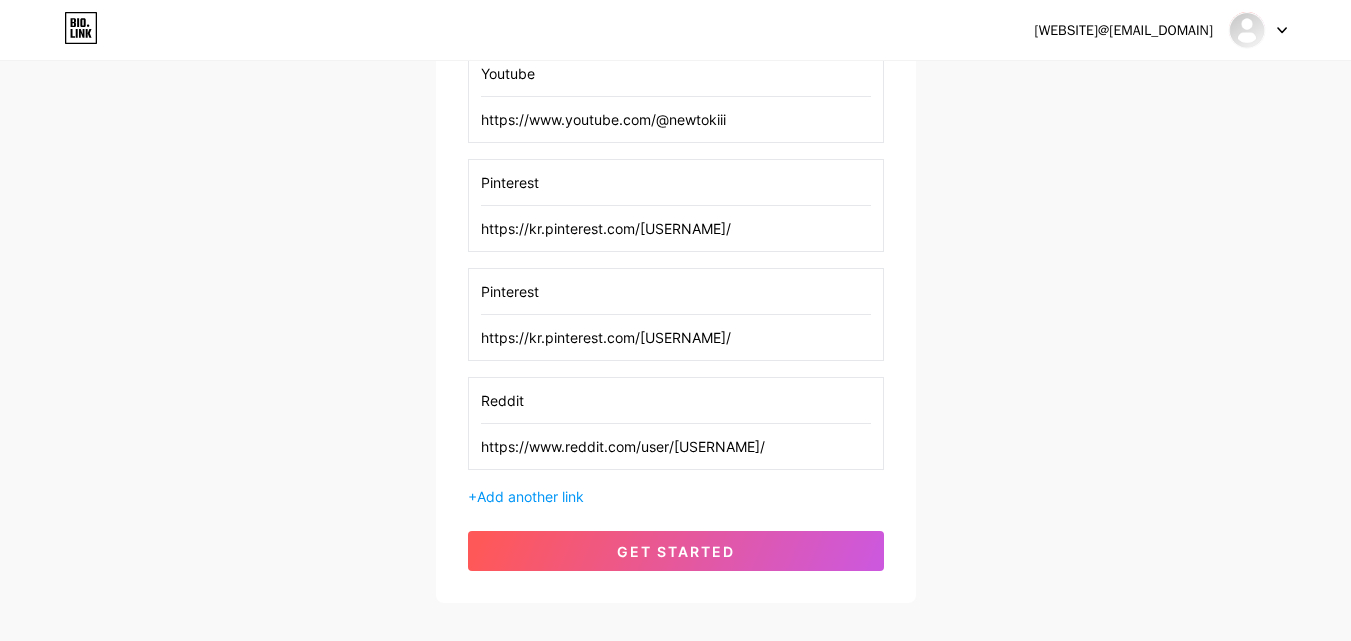 scroll, scrollTop: 806, scrollLeft: 0, axis: vertical 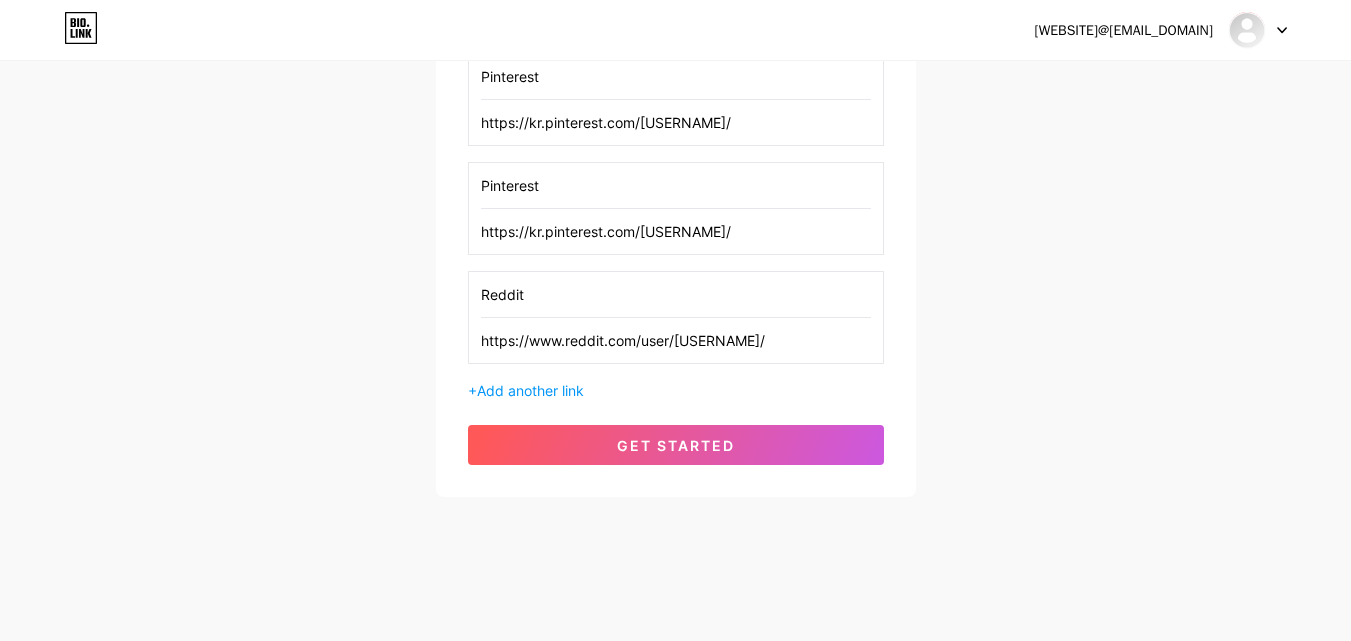 type on "Reddit" 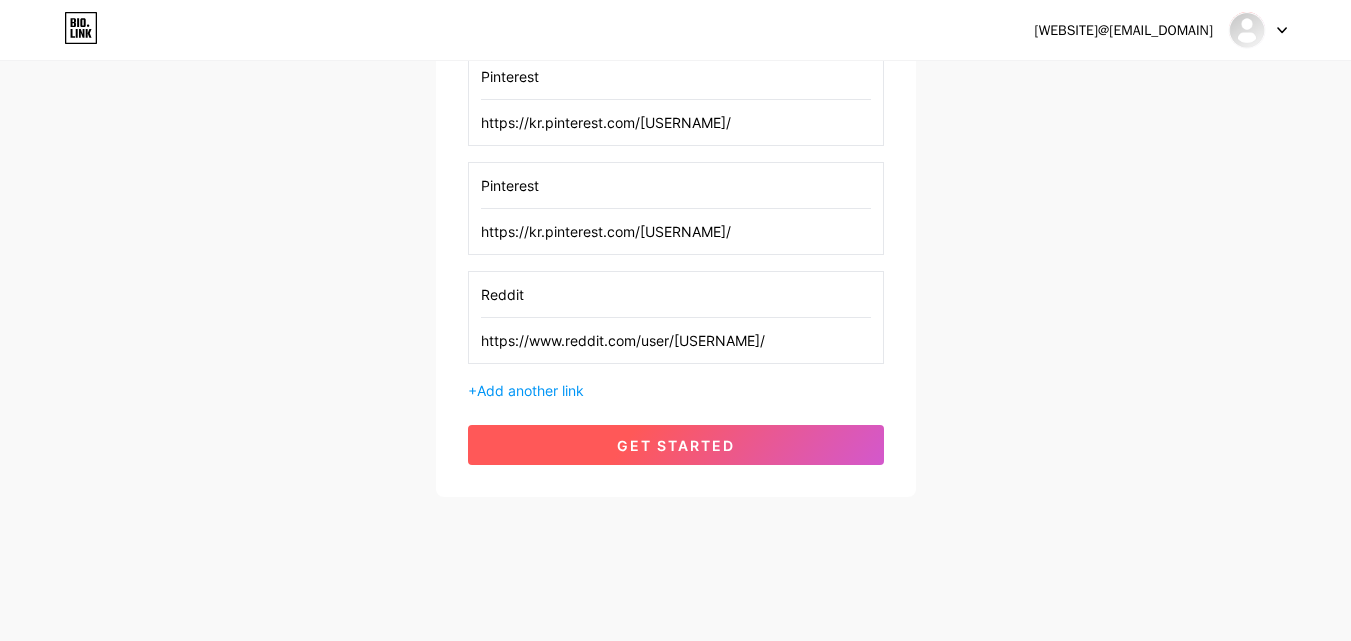 click on "get started" at bounding box center [676, 445] 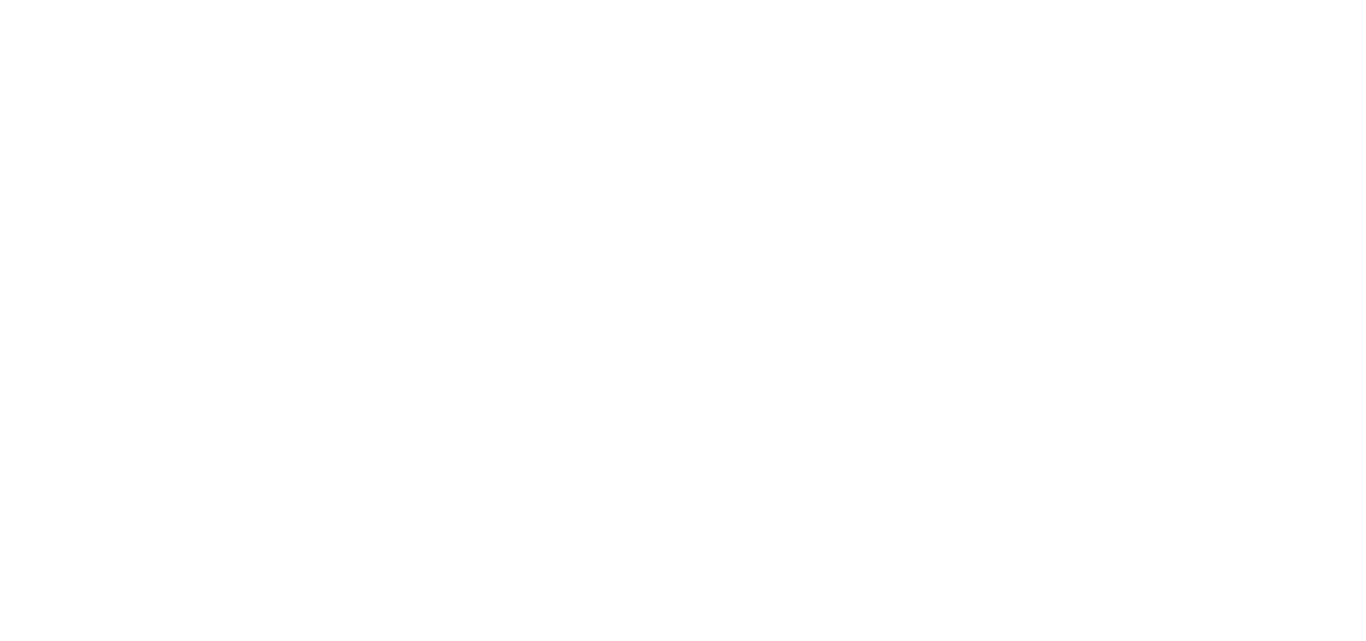scroll, scrollTop: 0, scrollLeft: 0, axis: both 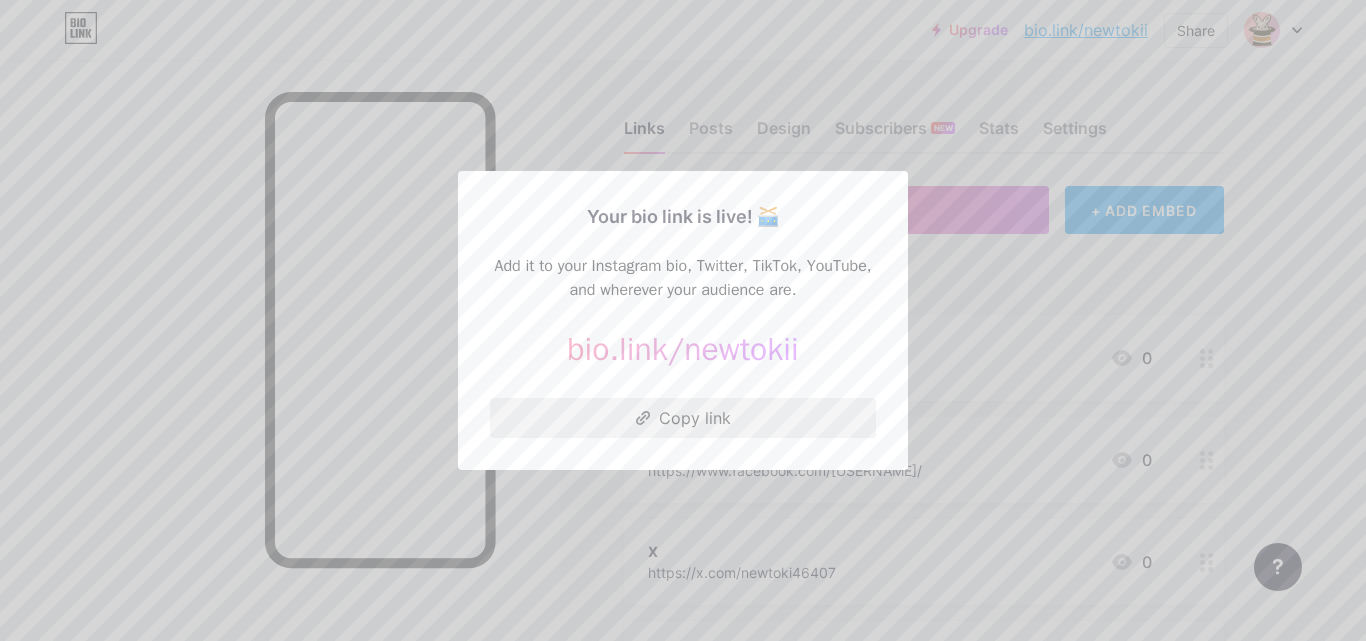 click on "Copy link" at bounding box center (683, 418) 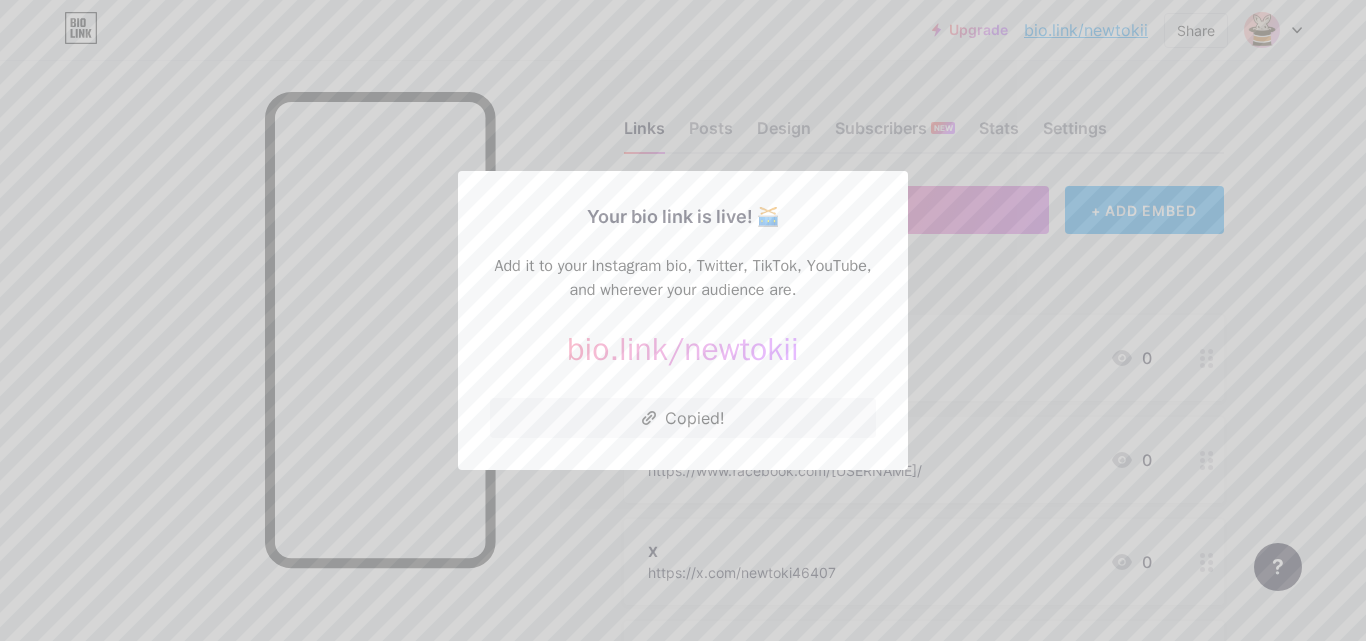 click on "newtokii" at bounding box center [741, 349] 